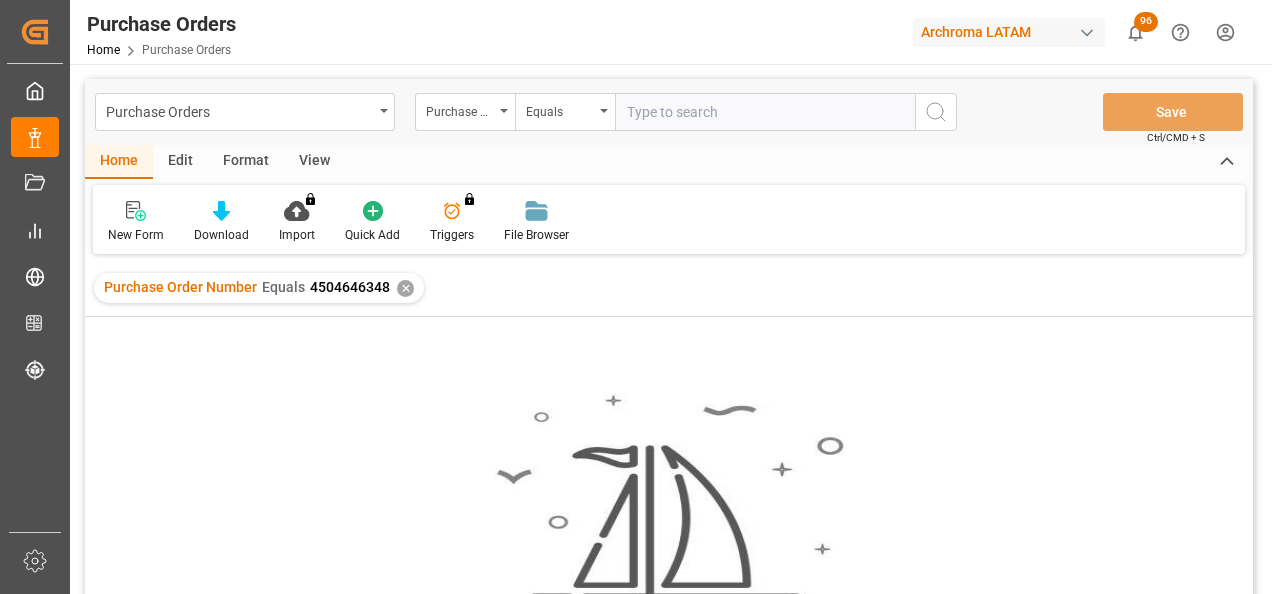 scroll, scrollTop: 0, scrollLeft: 0, axis: both 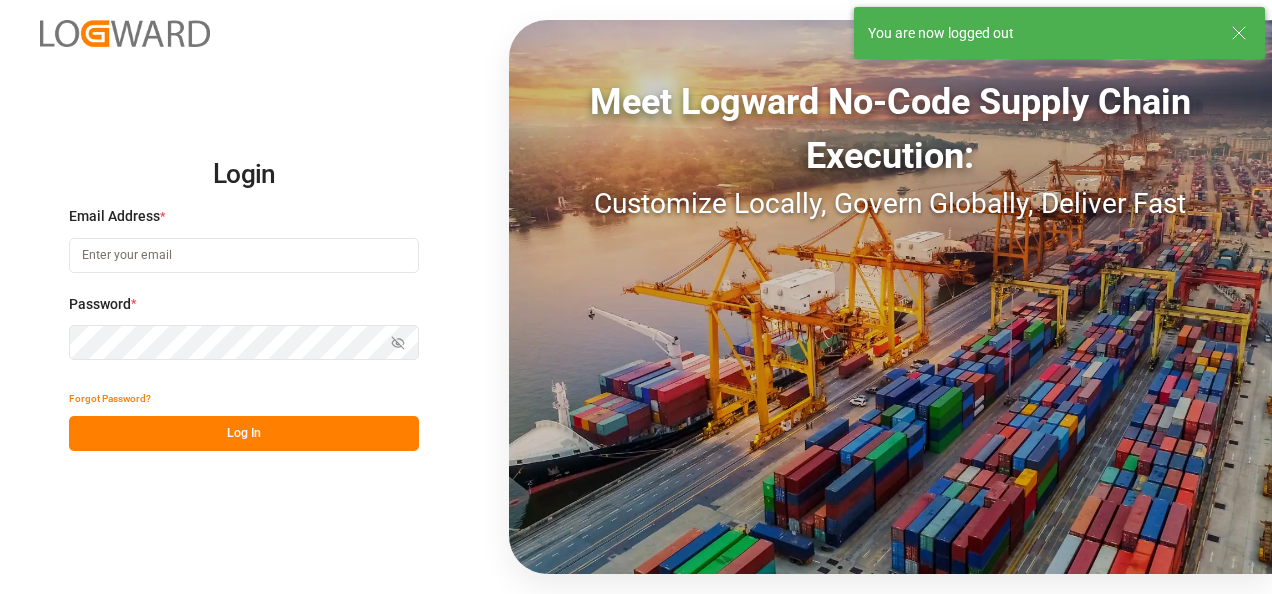 click at bounding box center (244, 255) 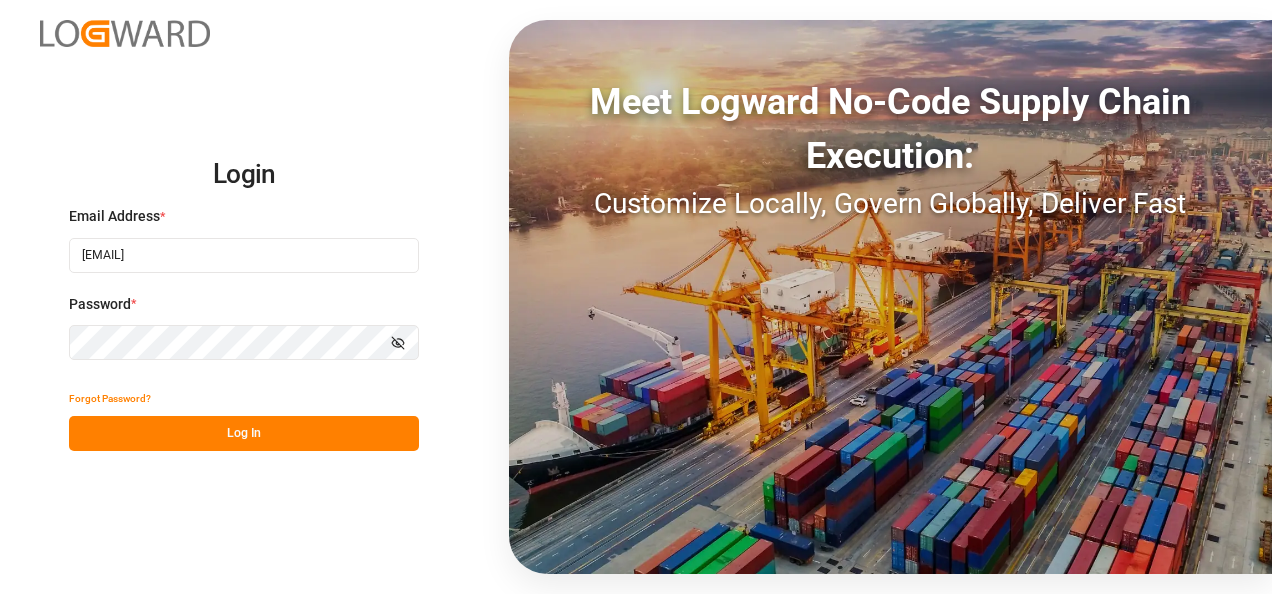 click on "Log In" at bounding box center [244, 433] 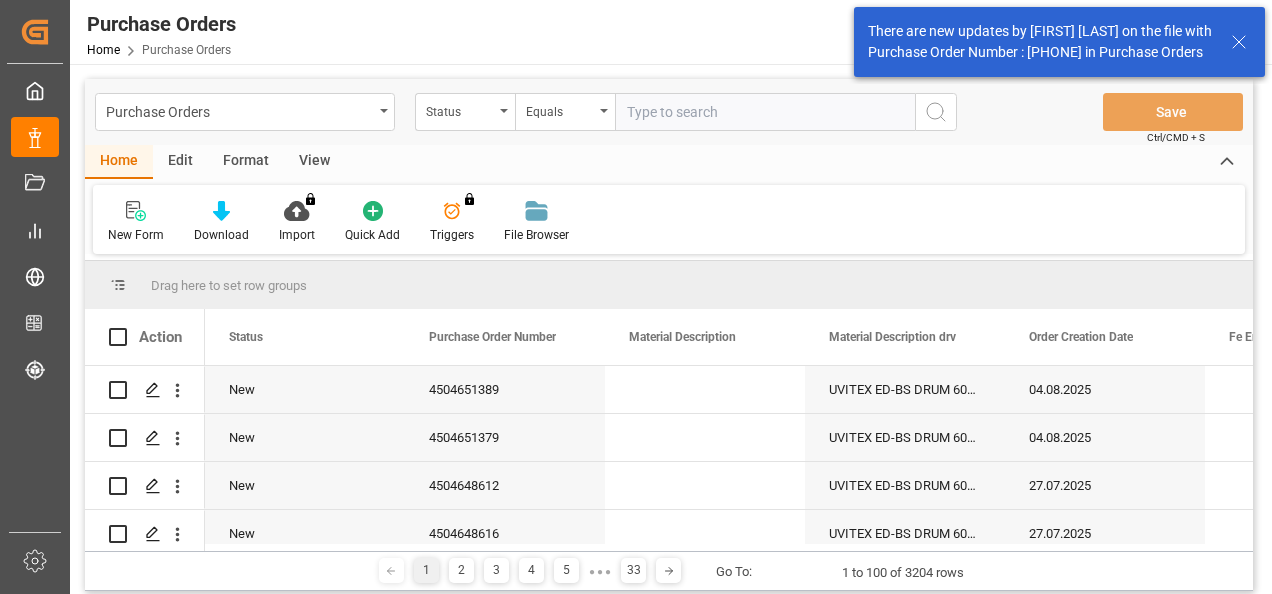click on "Purchase Orders" at bounding box center [245, 112] 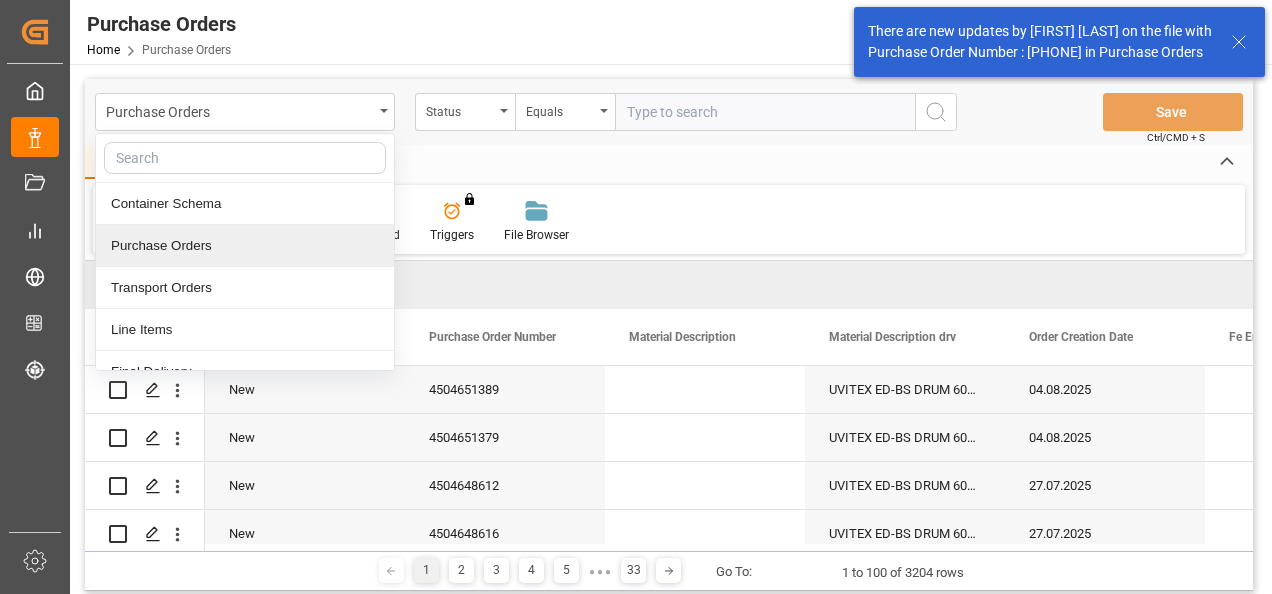 click on "Purchase Orders" at bounding box center (245, 246) 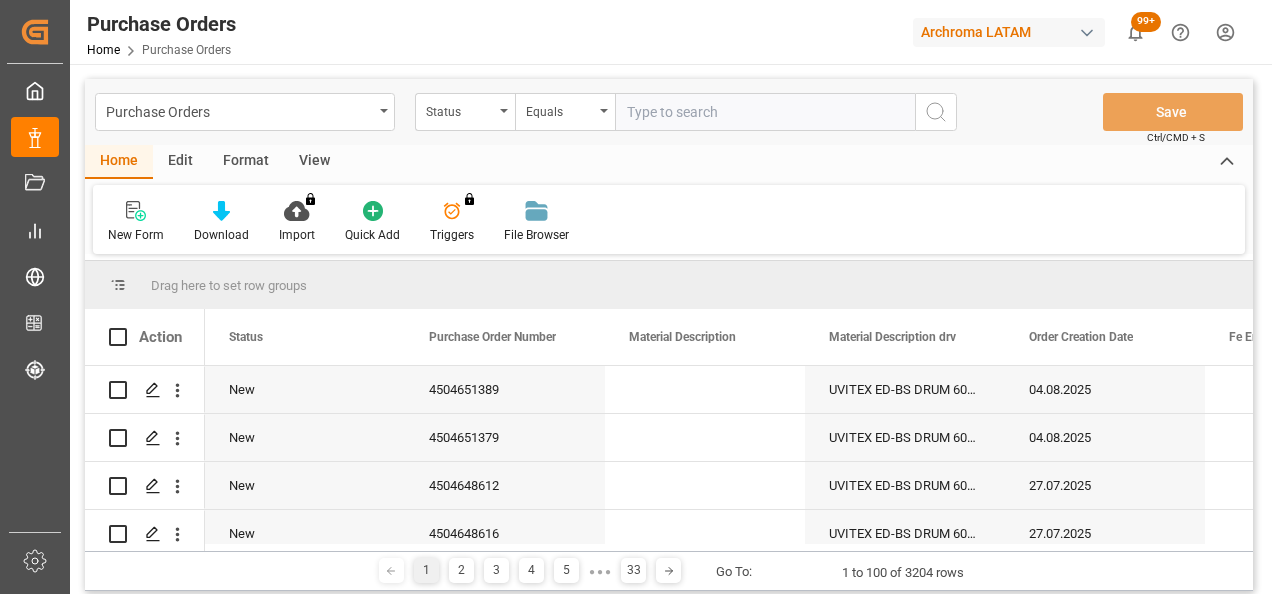 click on "Status" at bounding box center (460, 109) 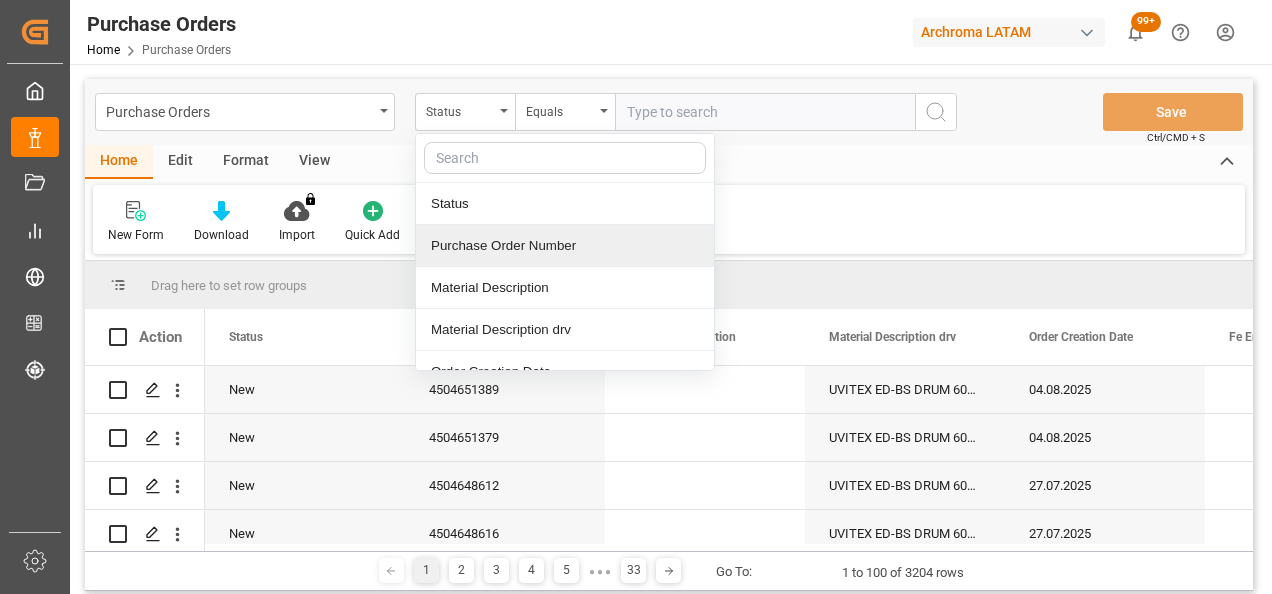 click on "Purchase Order Number" at bounding box center (565, 246) 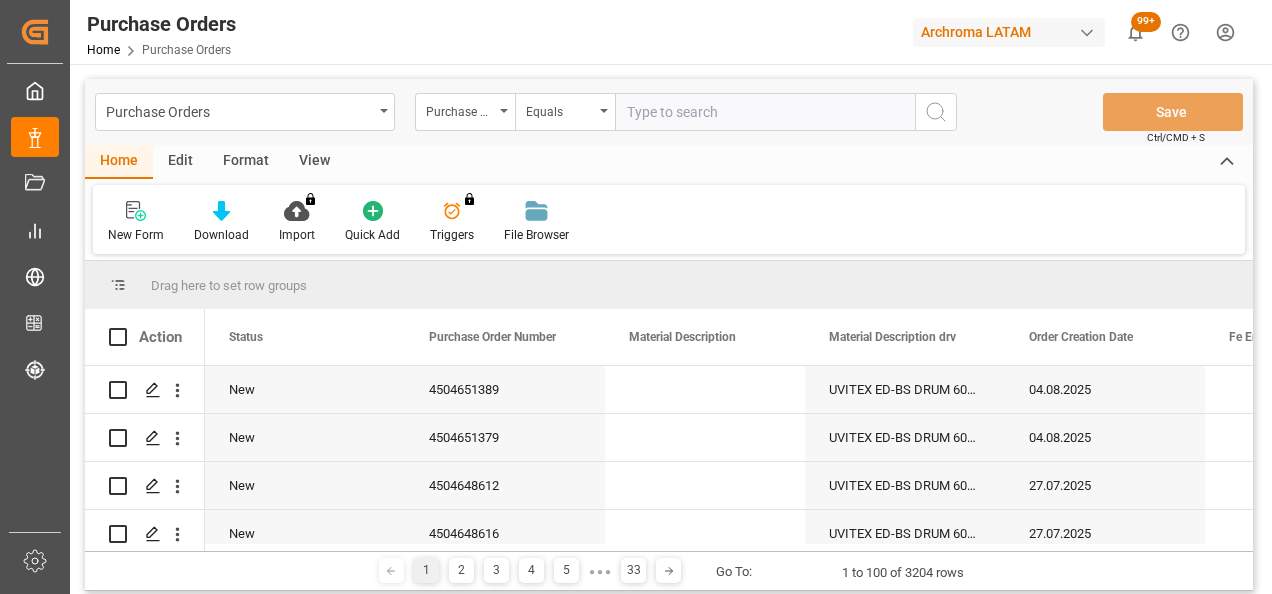 click at bounding box center (765, 112) 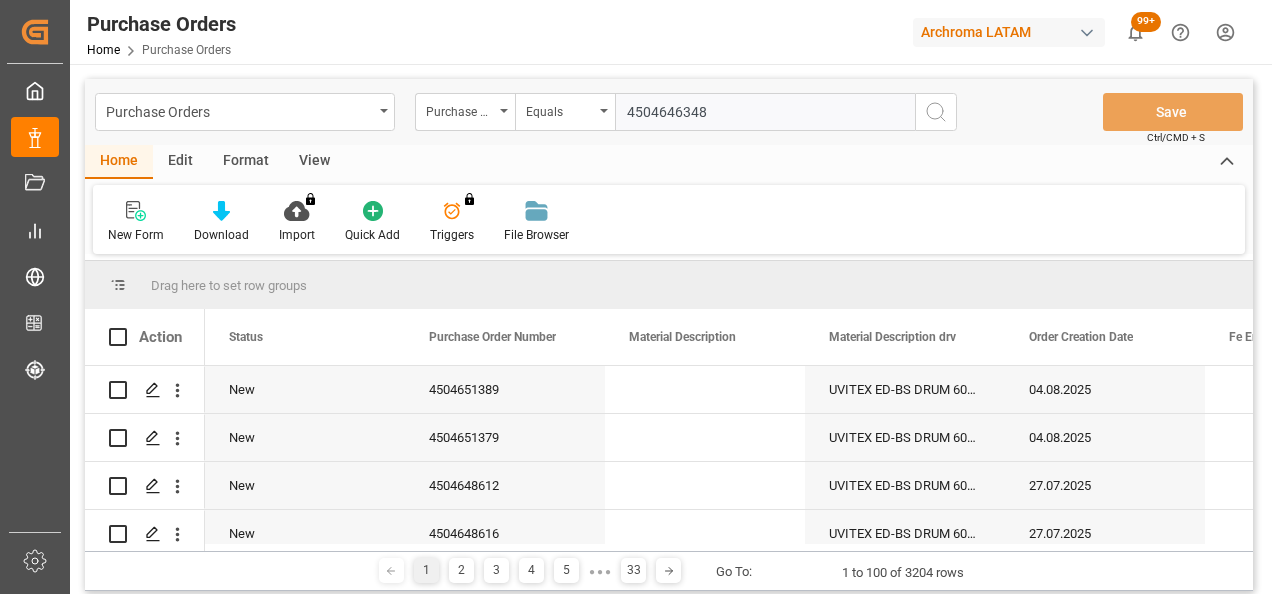 type 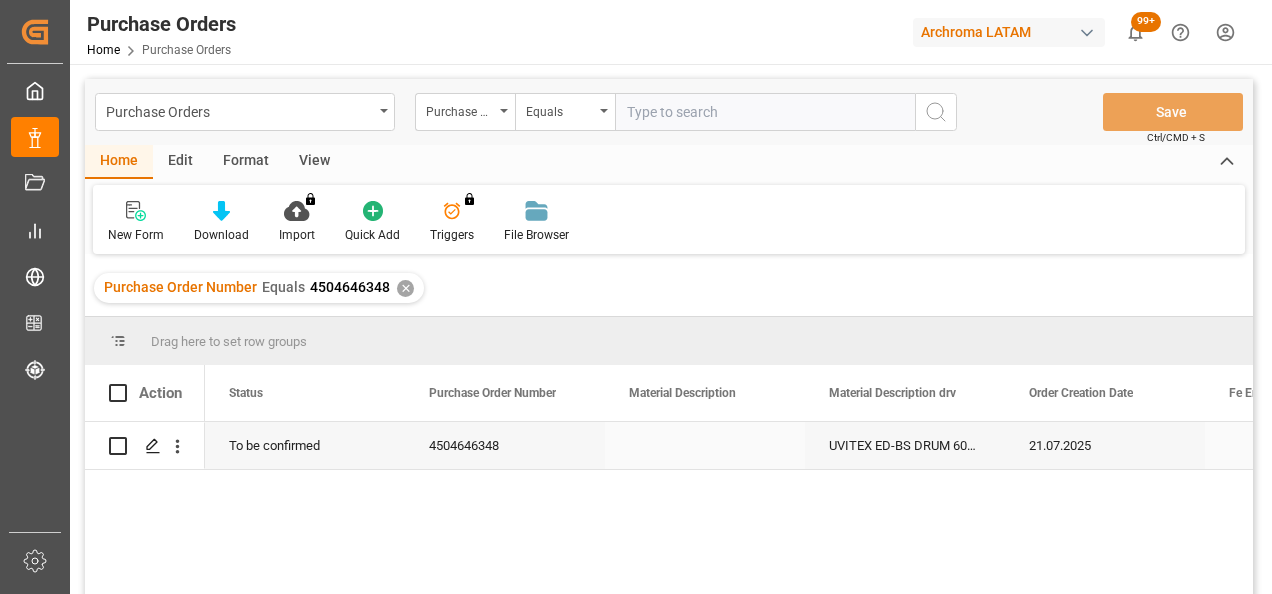 click at bounding box center (152, 446) 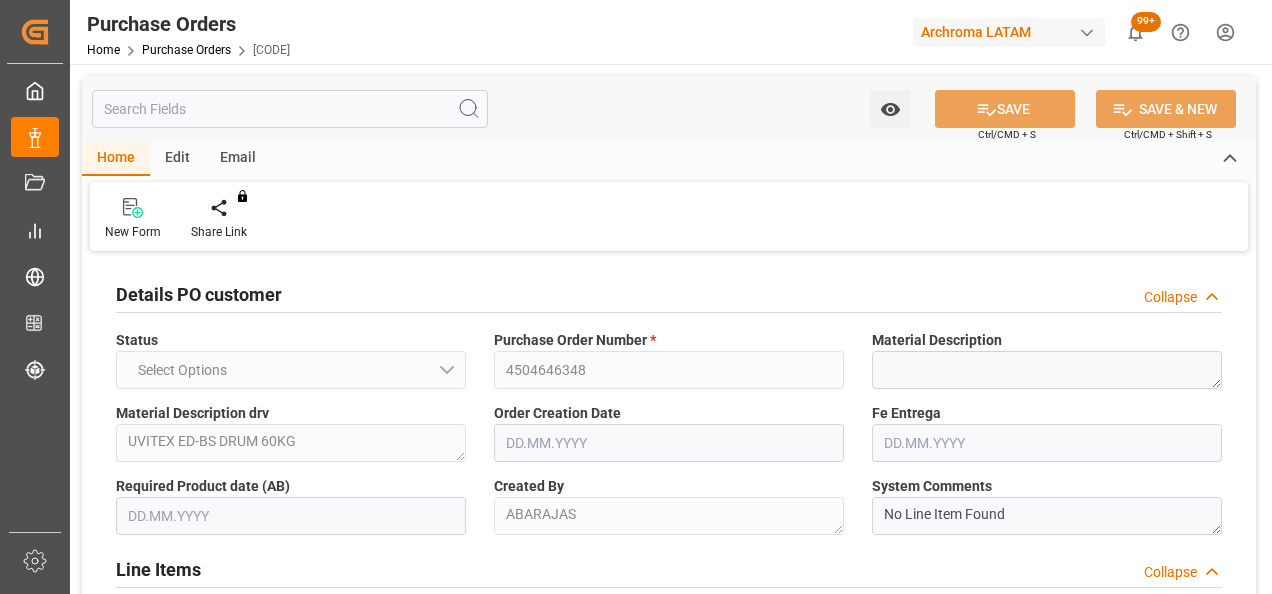 type on "1" 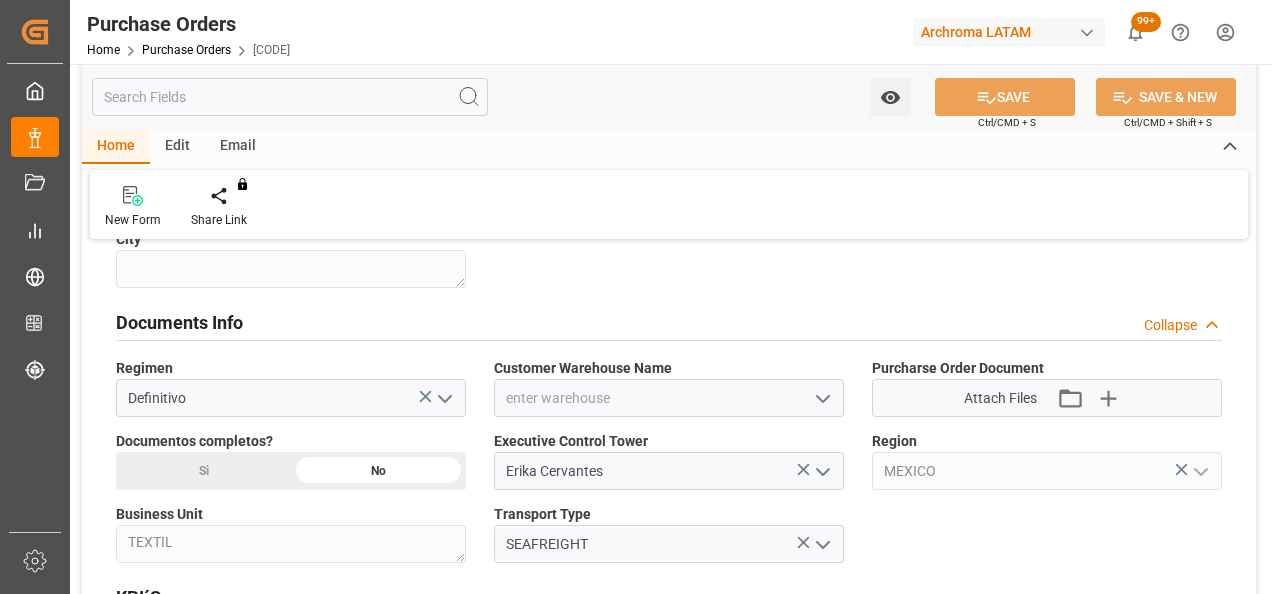 scroll, scrollTop: 1400, scrollLeft: 0, axis: vertical 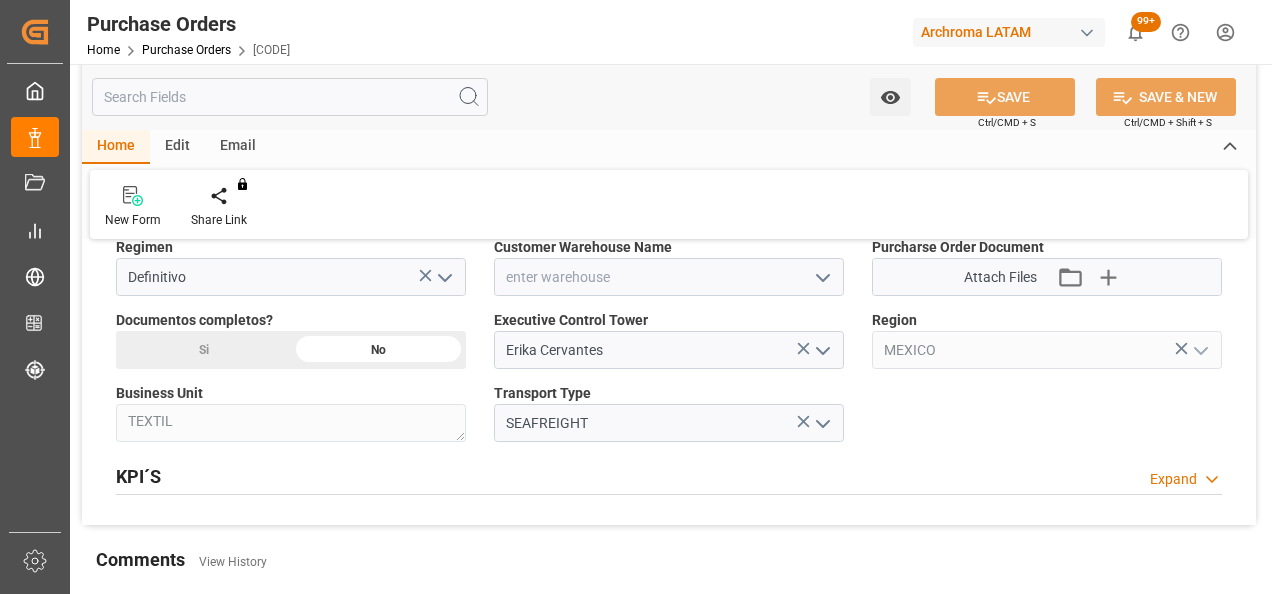 click 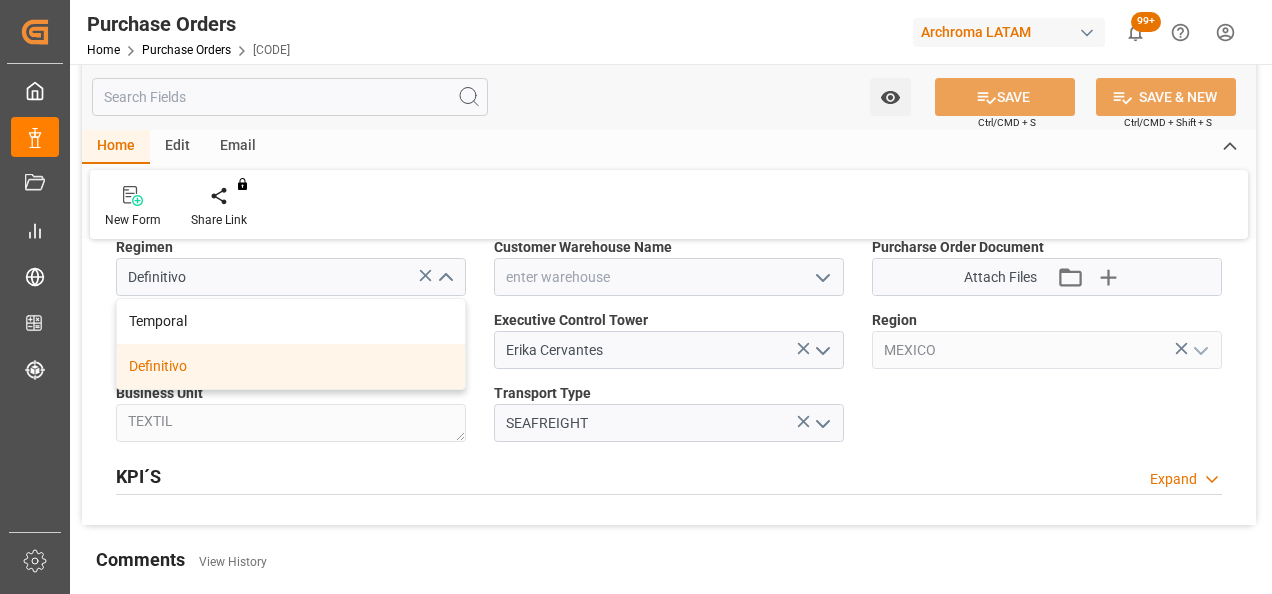 click on "Definitivo" at bounding box center (291, 366) 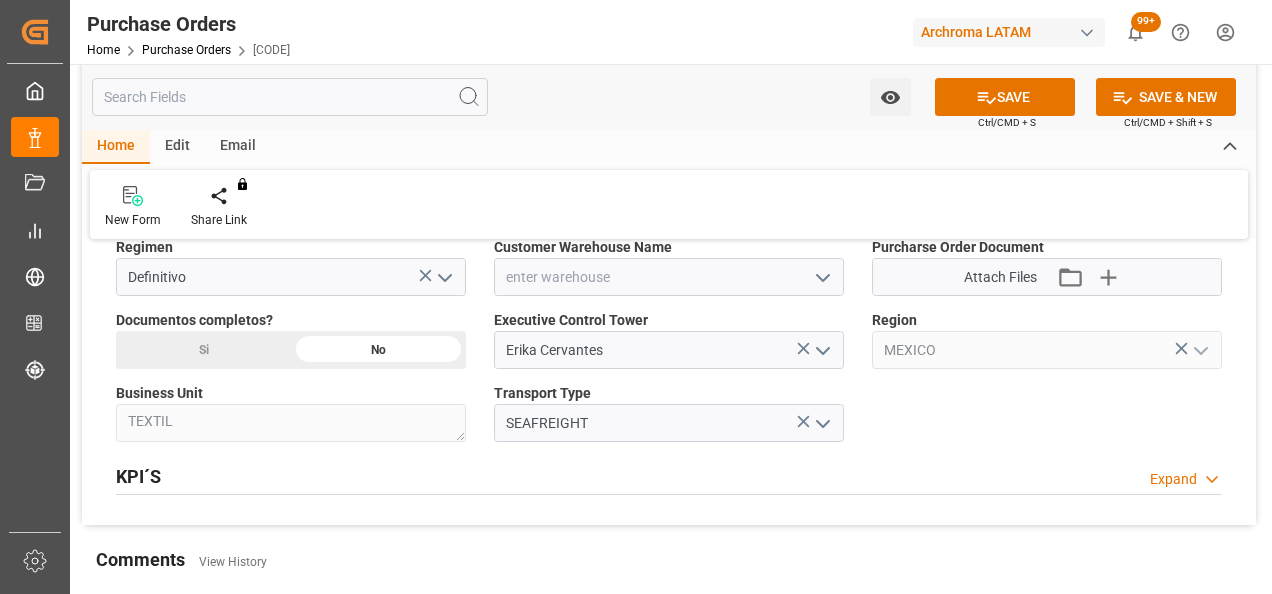 click 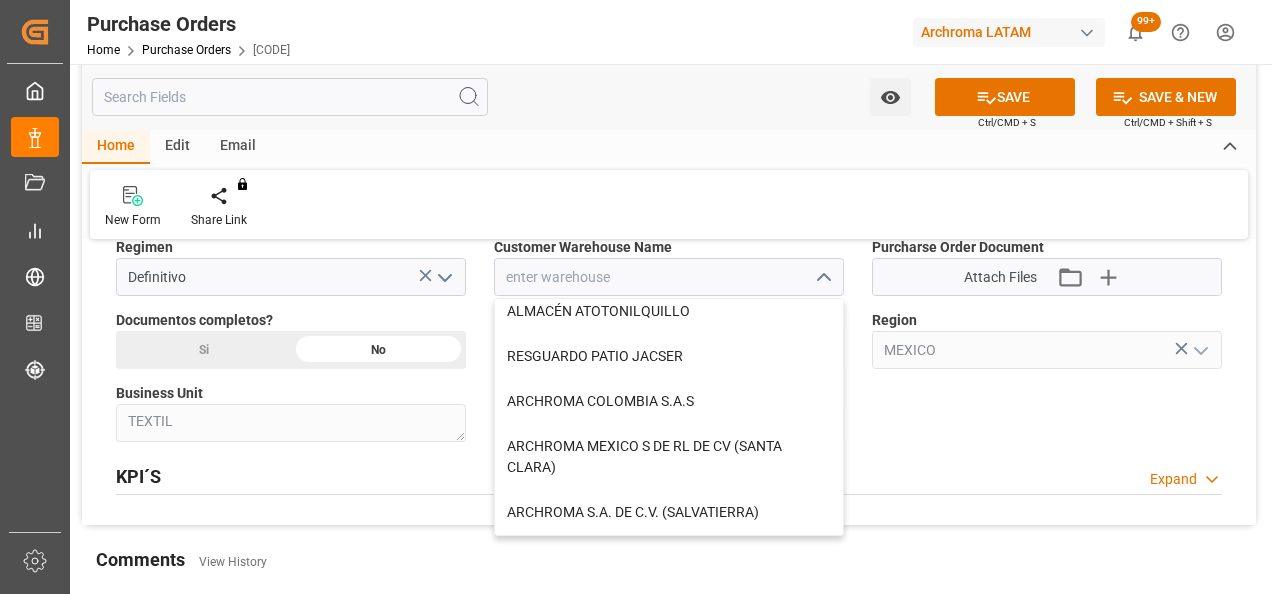 scroll, scrollTop: 0, scrollLeft: 0, axis: both 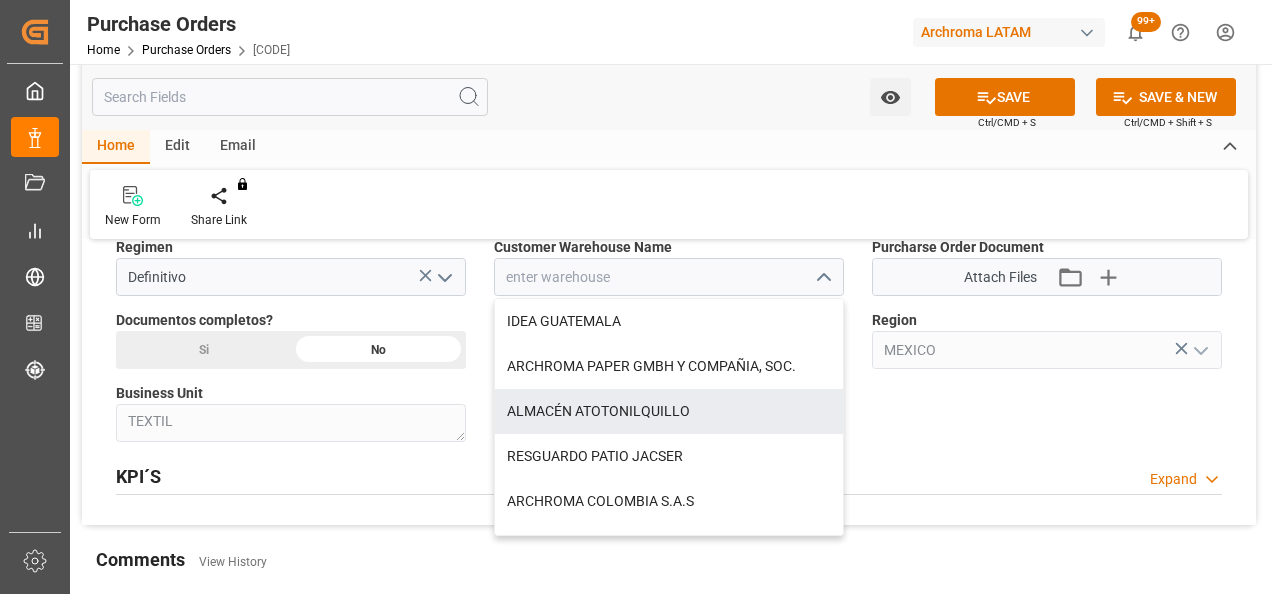 click on "ALMACÉN ATOTONILQUILLO" at bounding box center [669, 411] 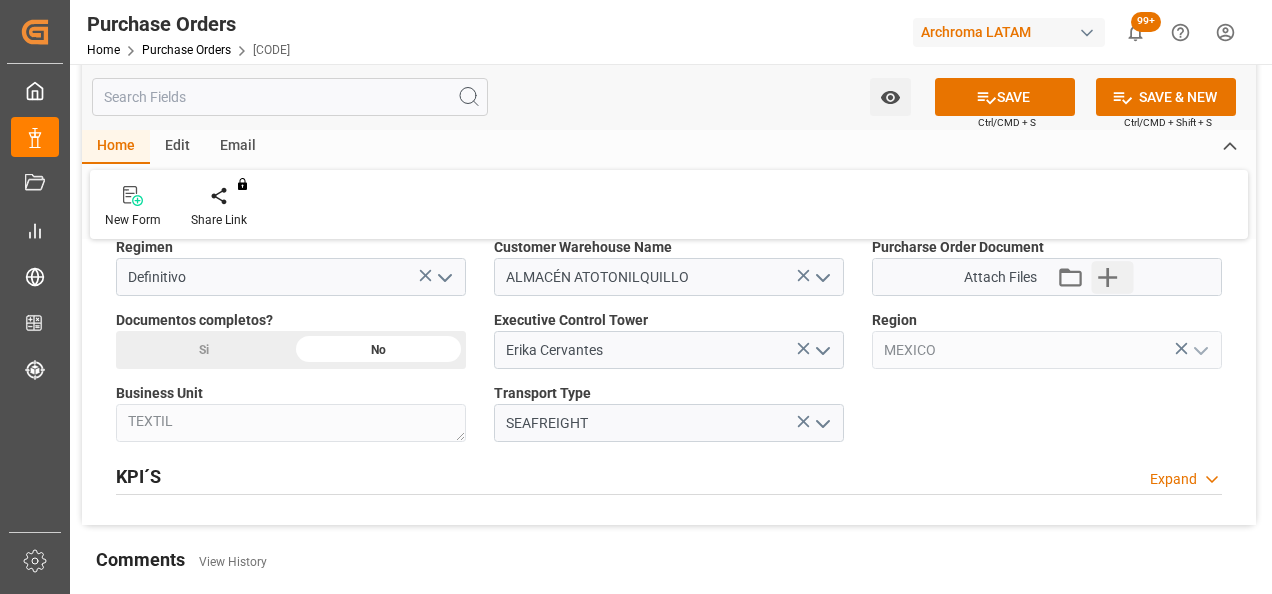 click 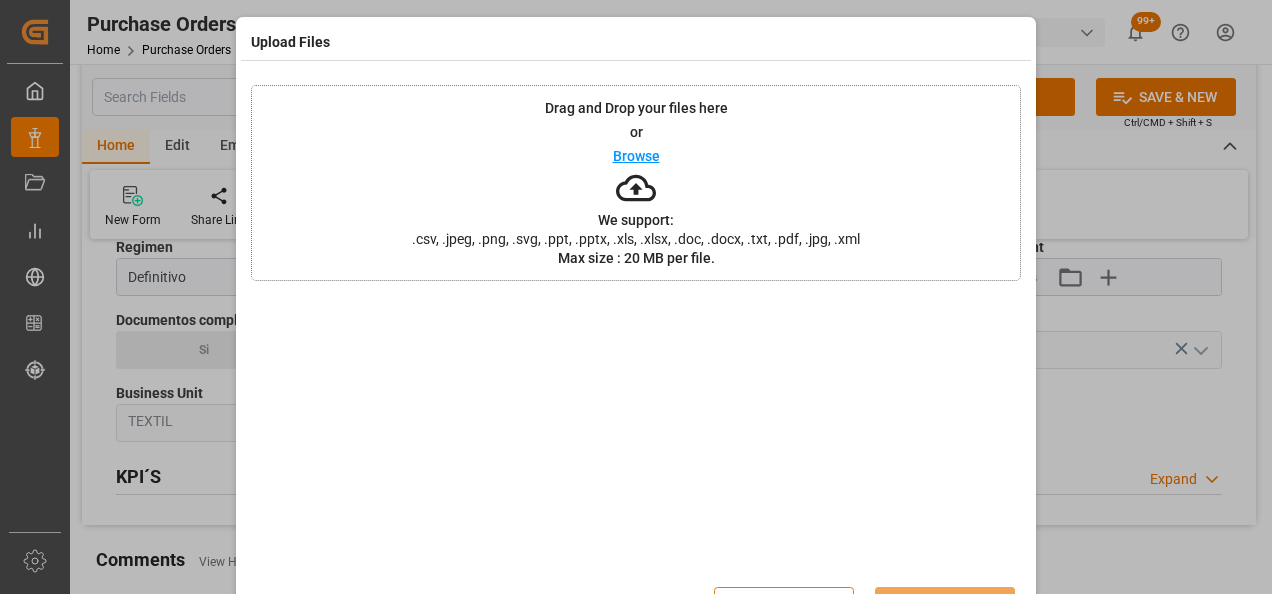 click on "Drag and Drop your files here or Browse We support: .csv, .jpeg, .png, .svg, .ppt, .pptx, .xls, .xlsx, .doc, .docx, .txt, .pdf, .jpg, .xml Max size : 20 MB per file." at bounding box center (636, 183) 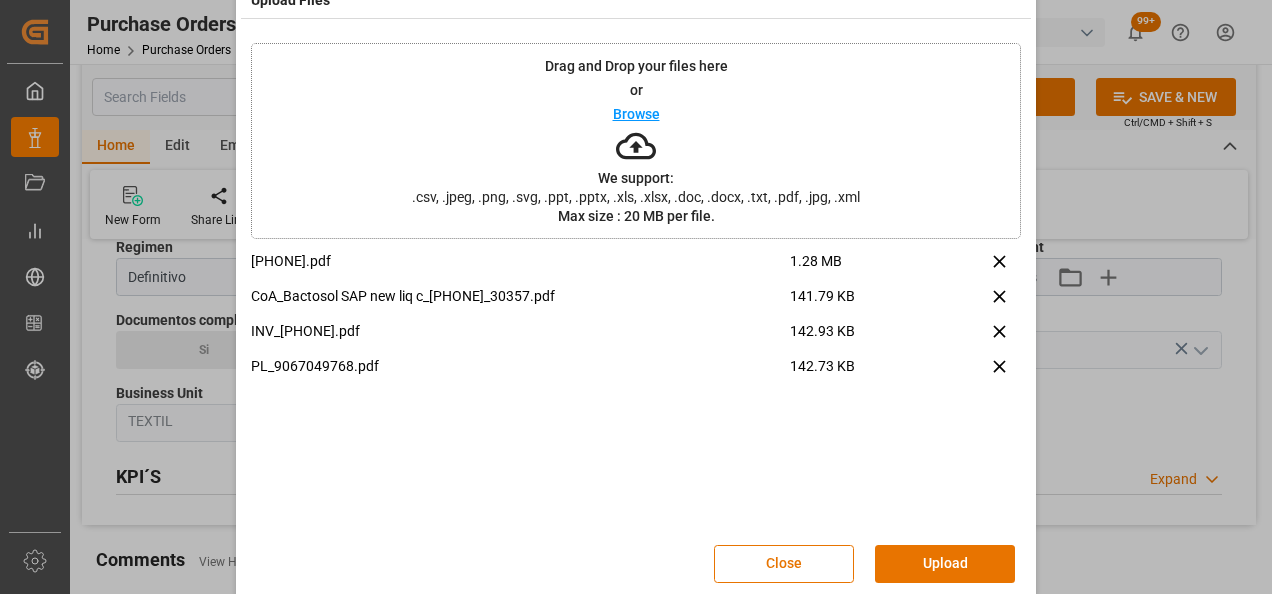 scroll, scrollTop: 65, scrollLeft: 0, axis: vertical 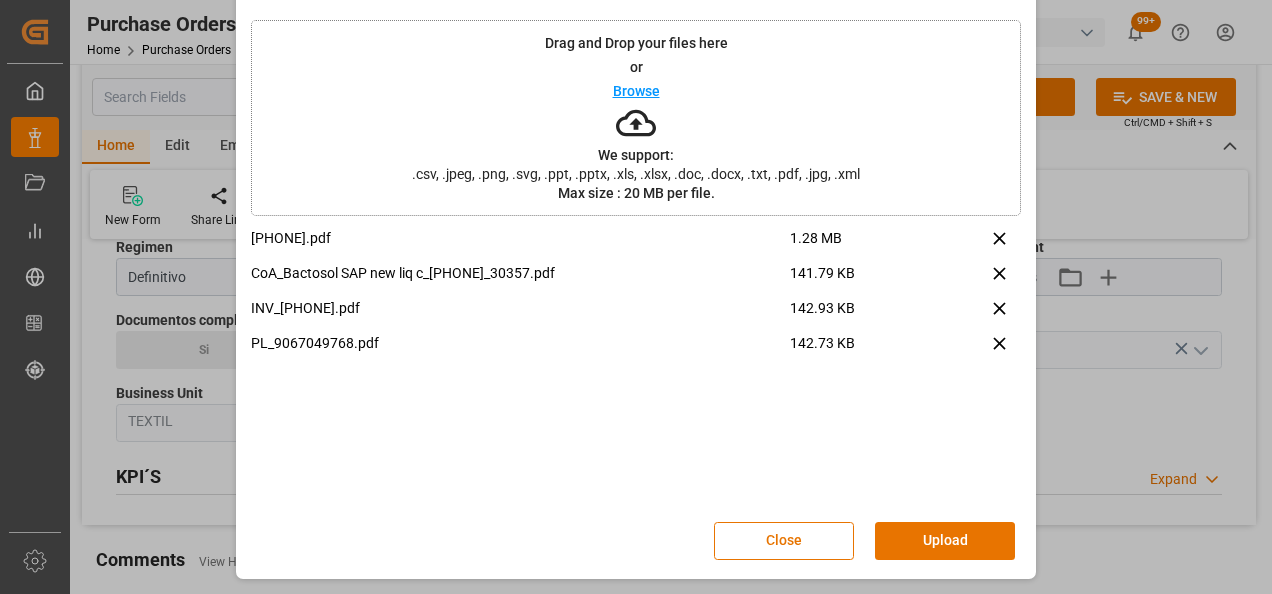 click on "Upload" at bounding box center [945, 541] 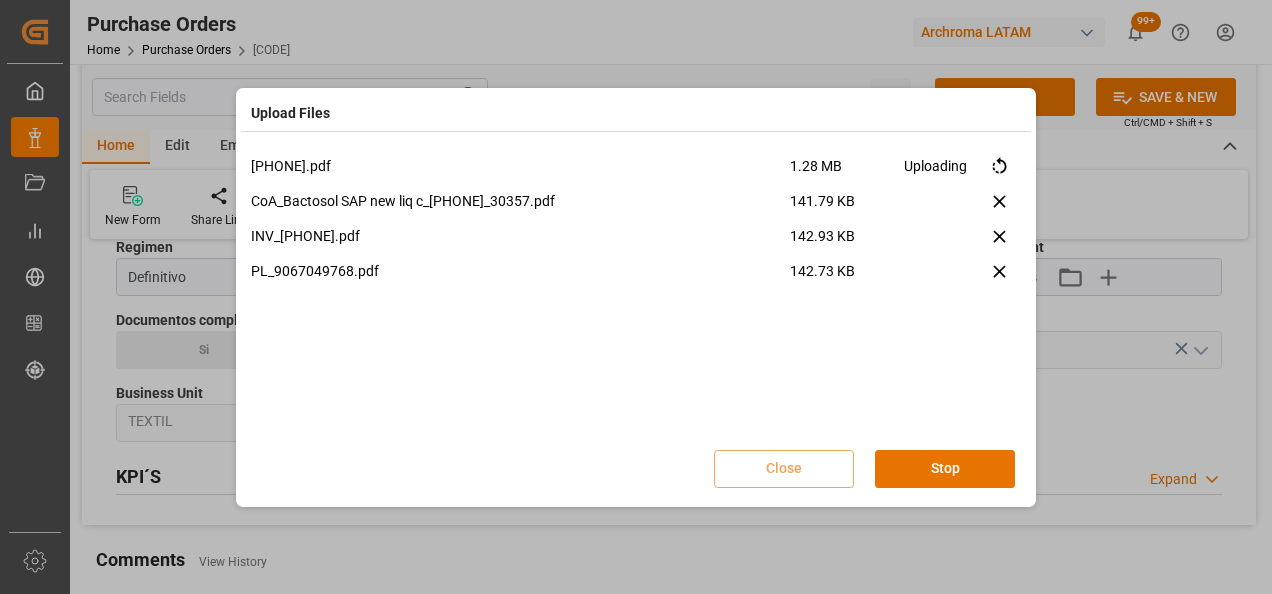 type 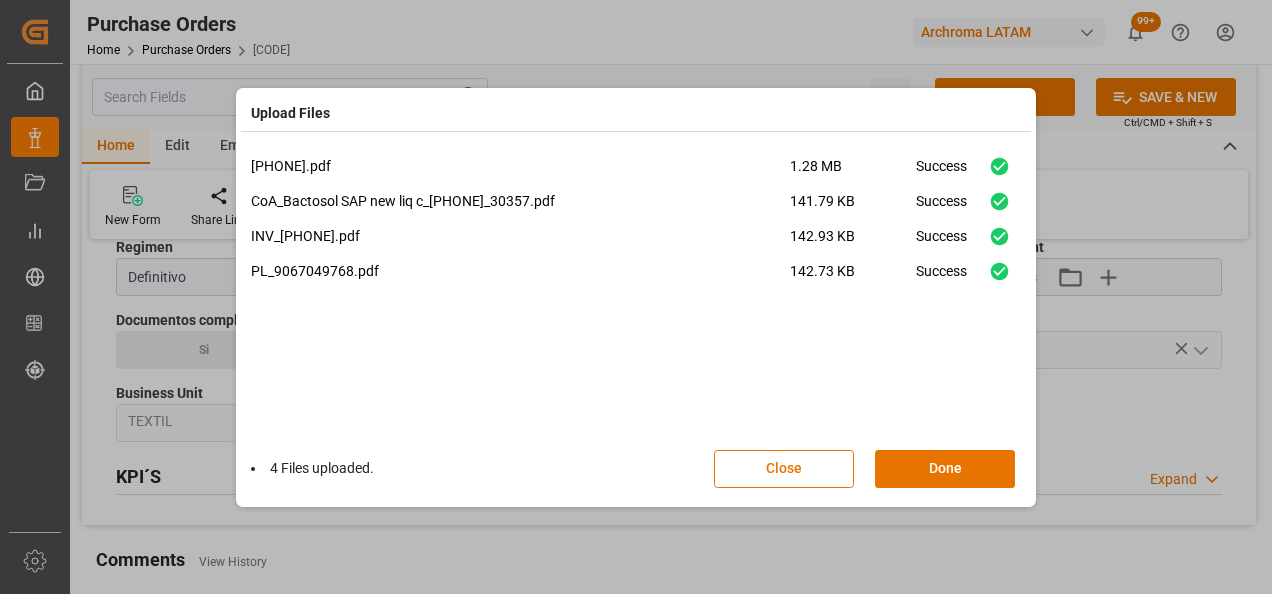 click on "Done" at bounding box center [945, 469] 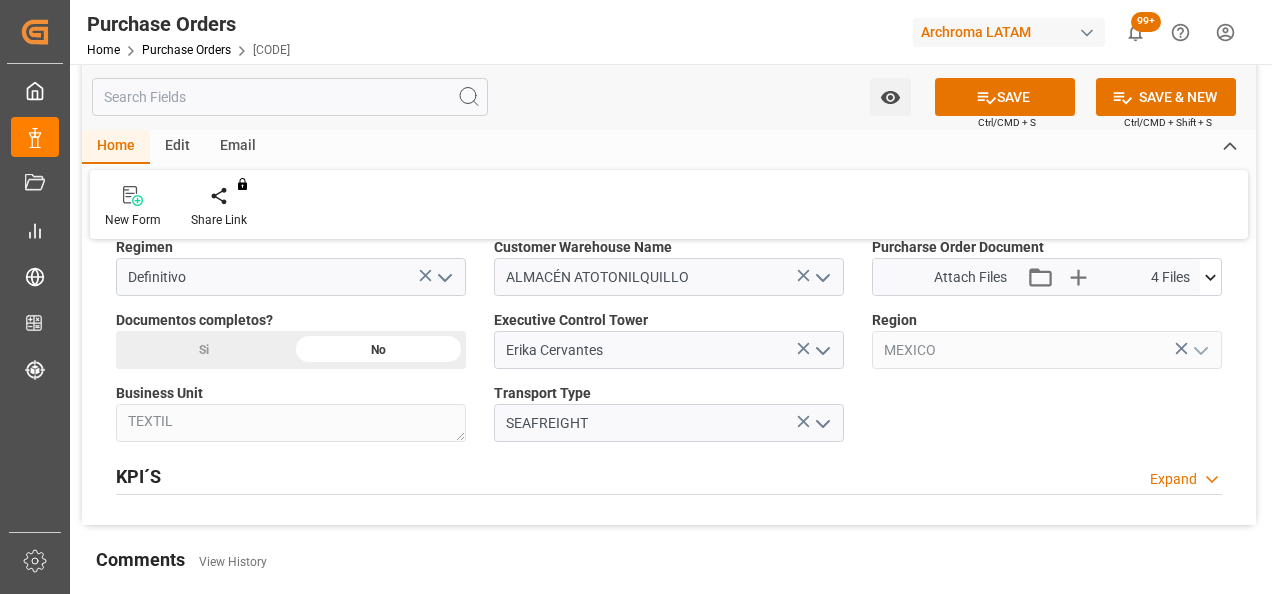 click on "Si" at bounding box center [203, -340] 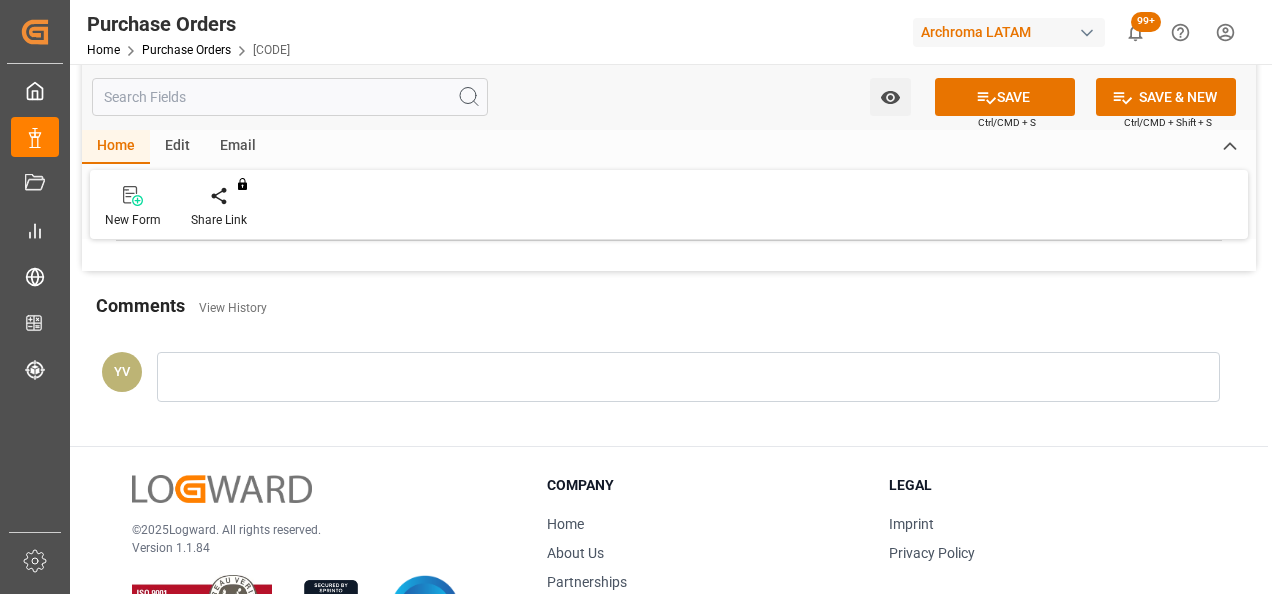 scroll, scrollTop: 1700, scrollLeft: 0, axis: vertical 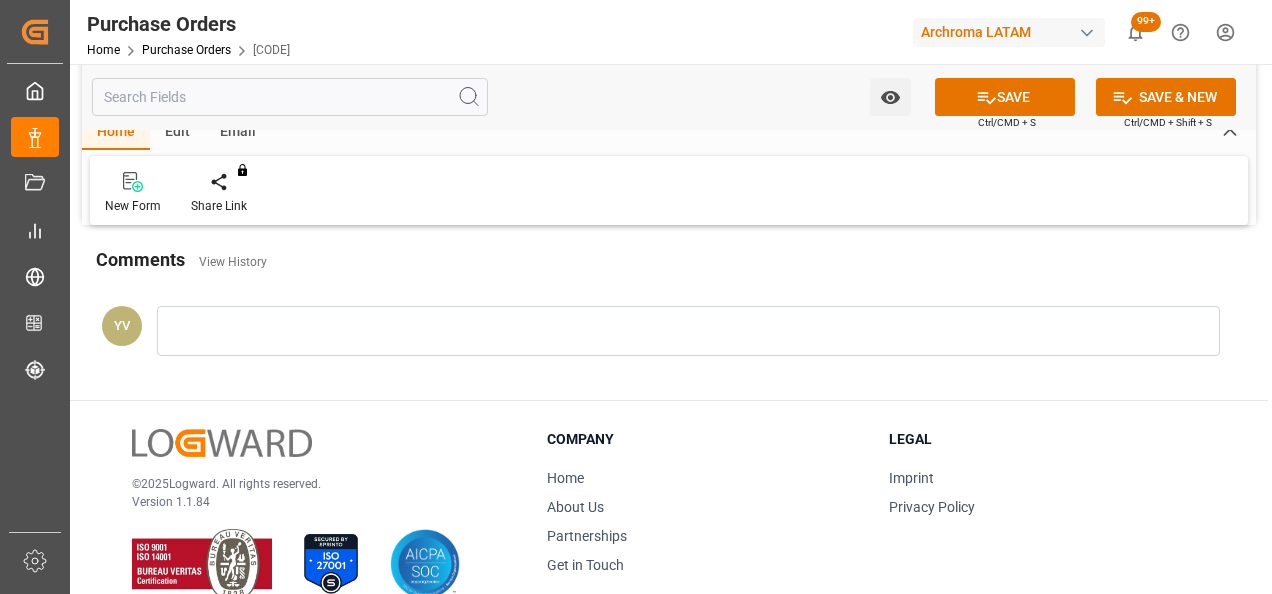 click at bounding box center (688, 331) 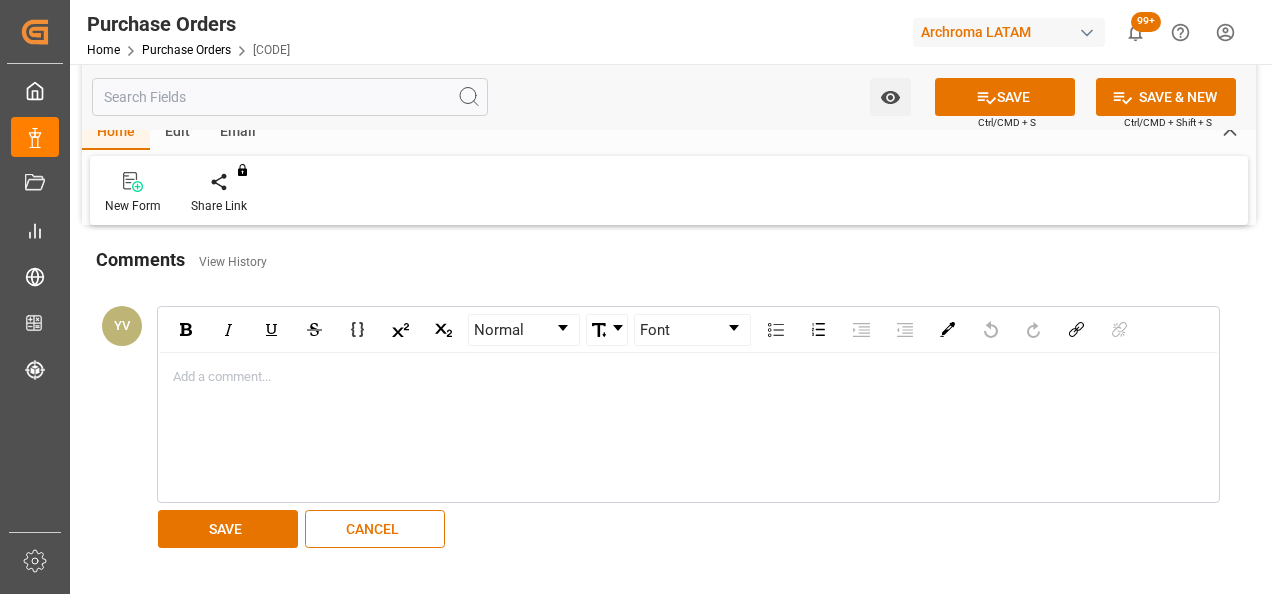 type 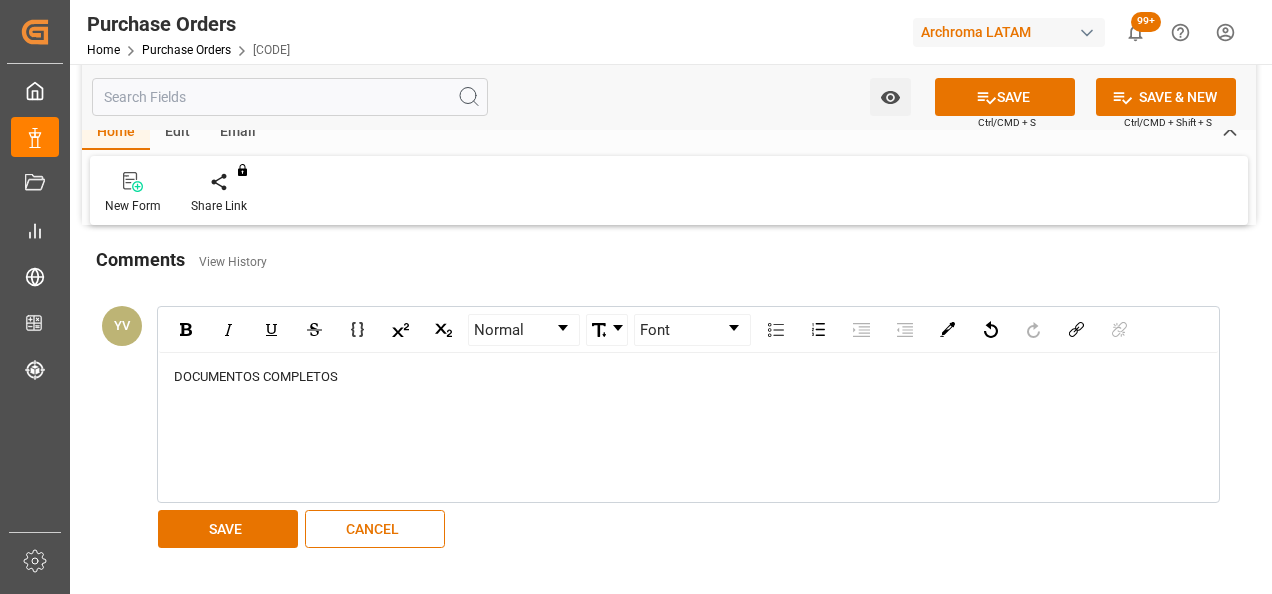 click at bounding box center [689, 396] 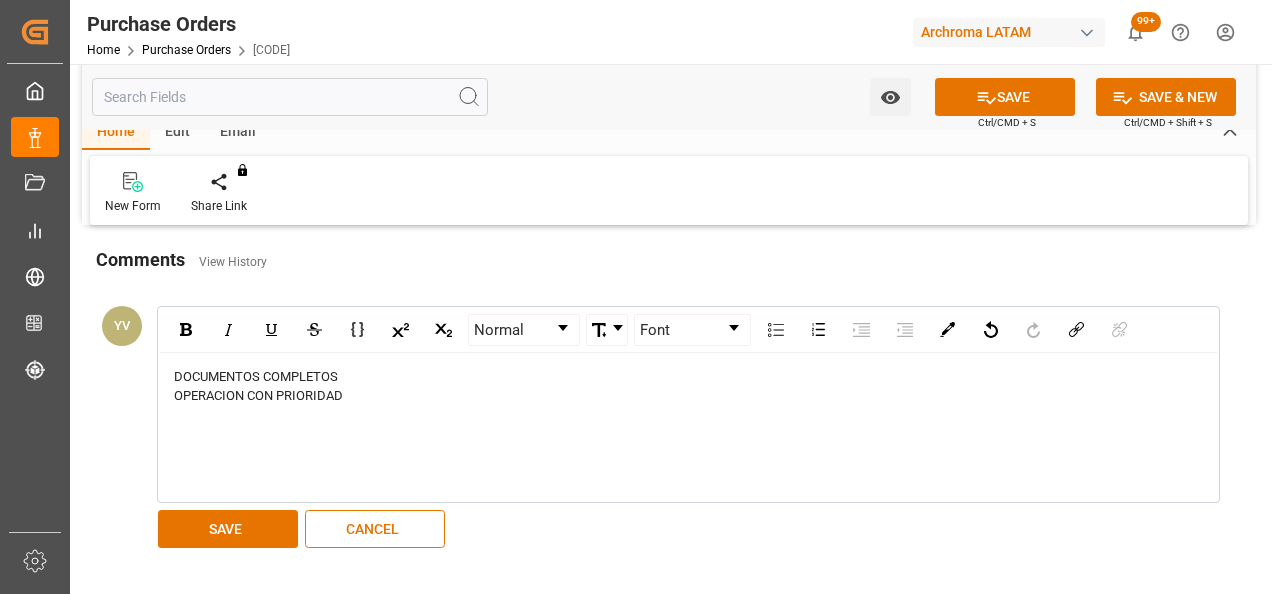 click on "SAVE" at bounding box center [228, 529] 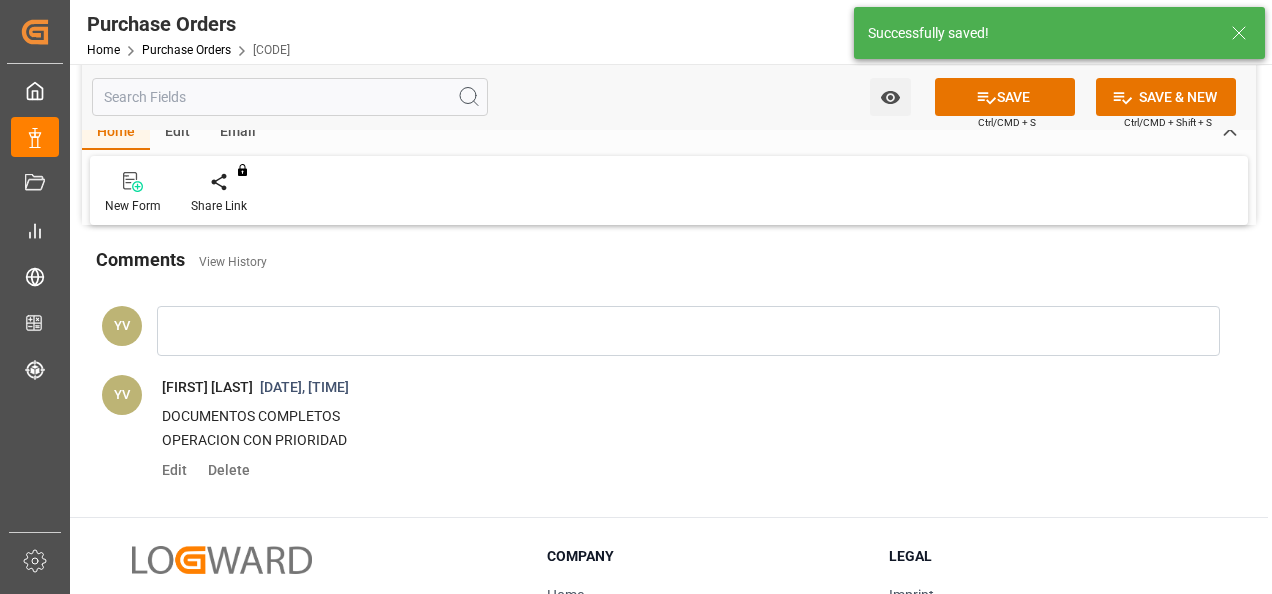 click 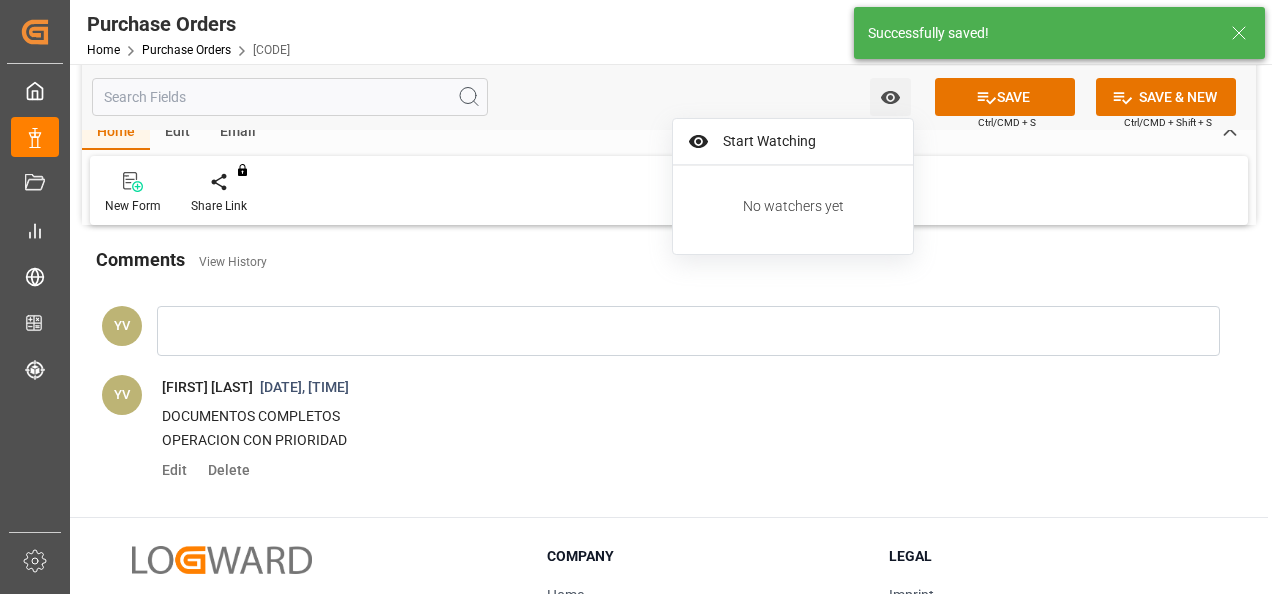 click on "Start Watching" at bounding box center [807, 141] 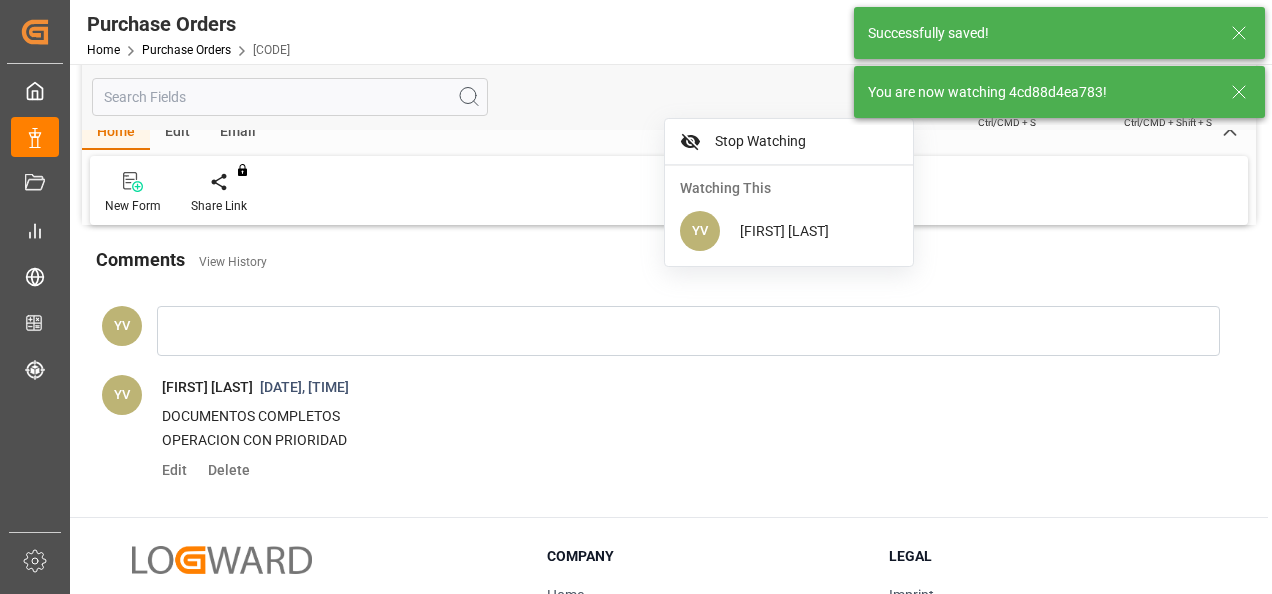 click 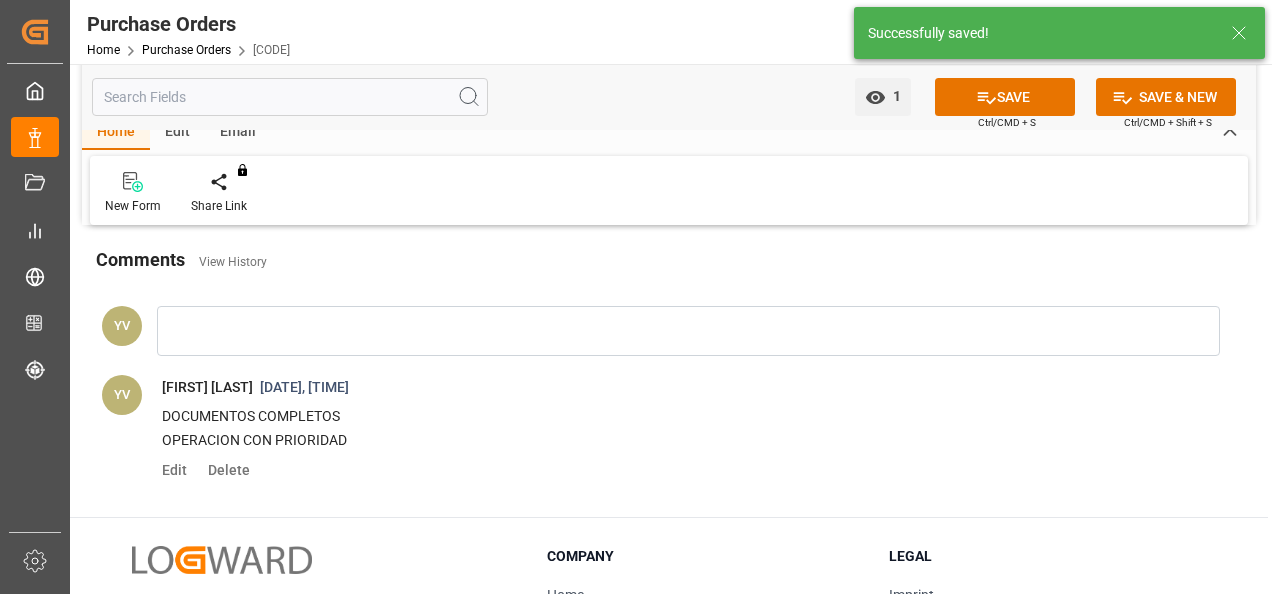 click on "SAVE" at bounding box center (1005, 97) 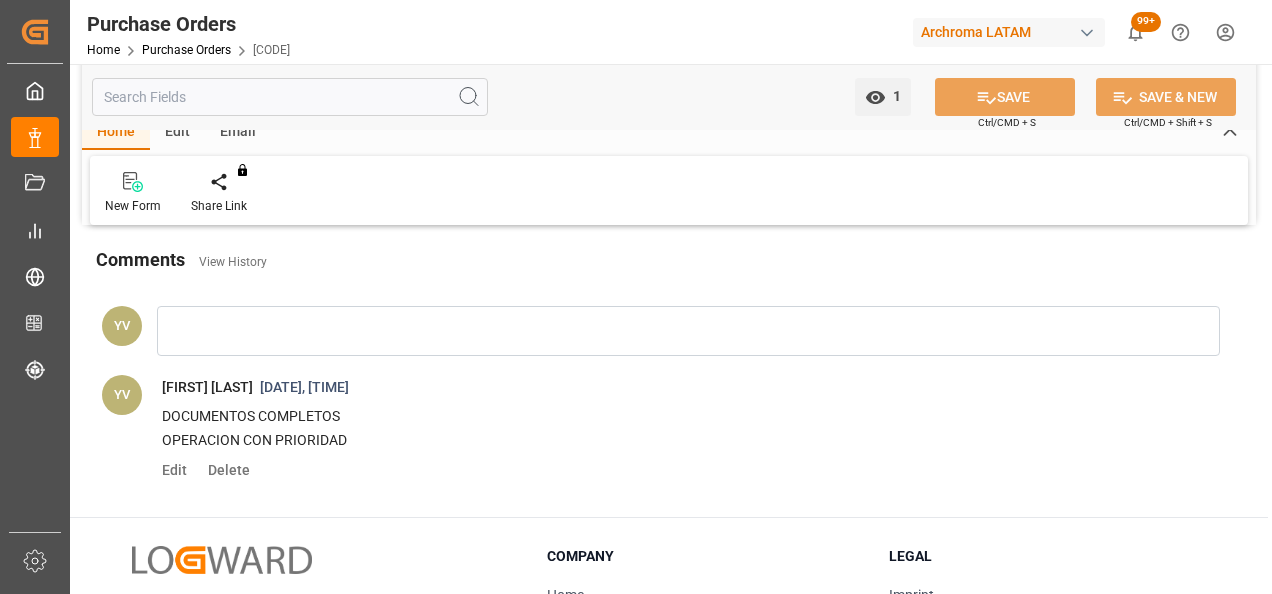 click on "Purchase Orders" at bounding box center (186, 50) 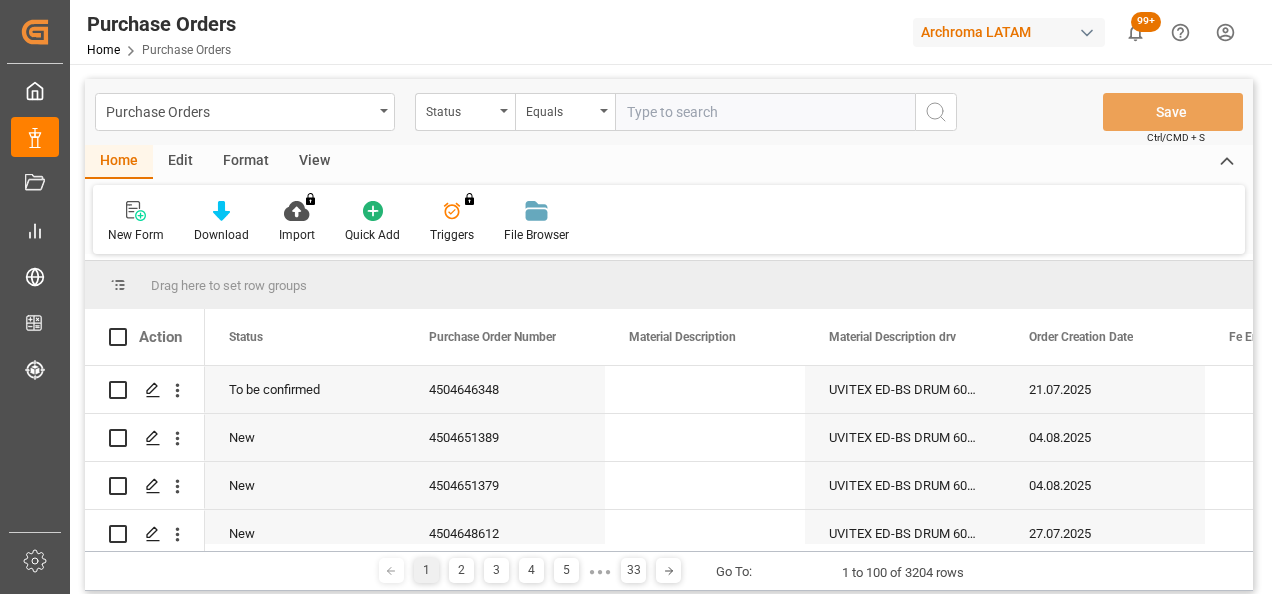 click on "Status" at bounding box center (465, 112) 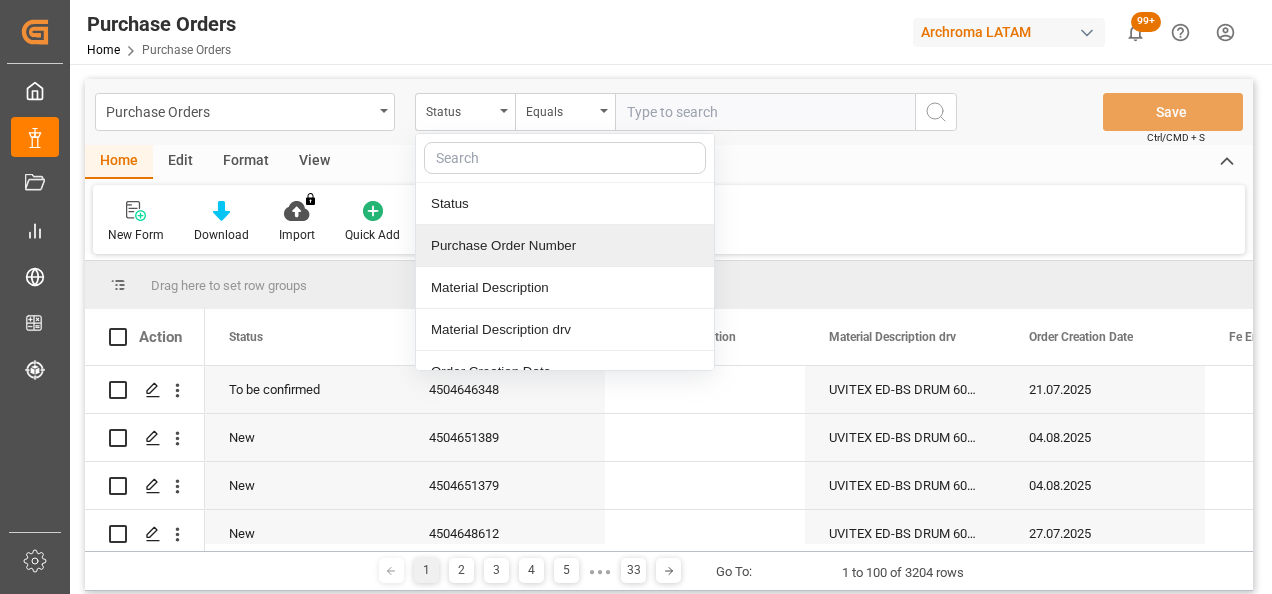 drag, startPoint x: 551, startPoint y: 242, endPoint x: 638, endPoint y: 144, distance: 131.04579 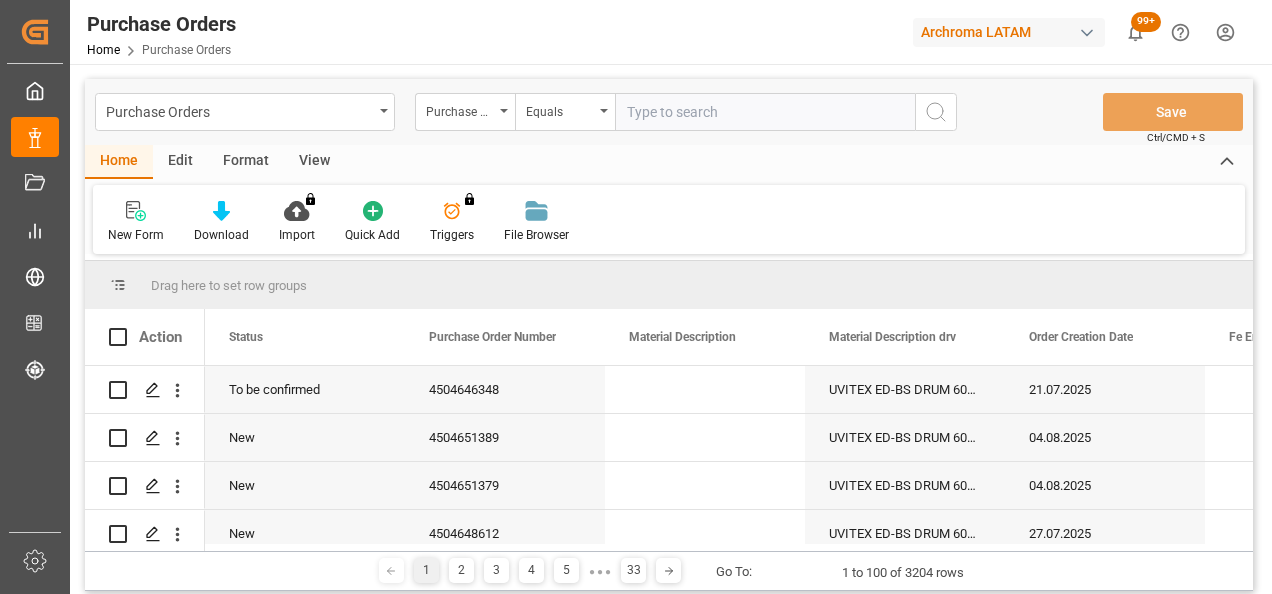 click at bounding box center (765, 112) 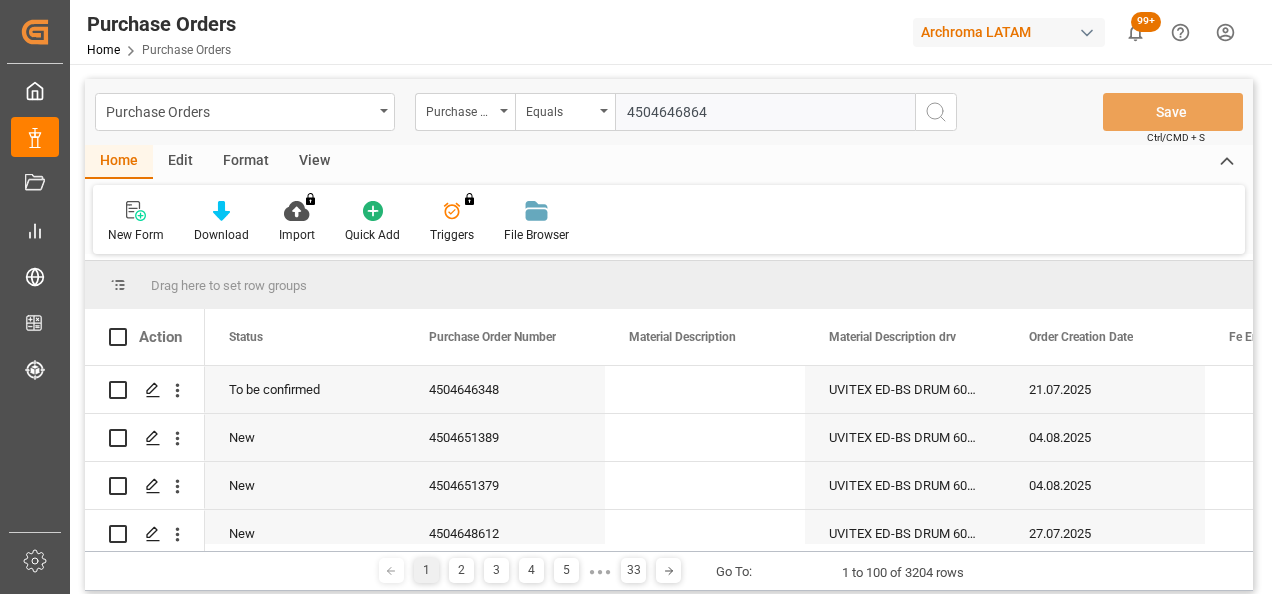type 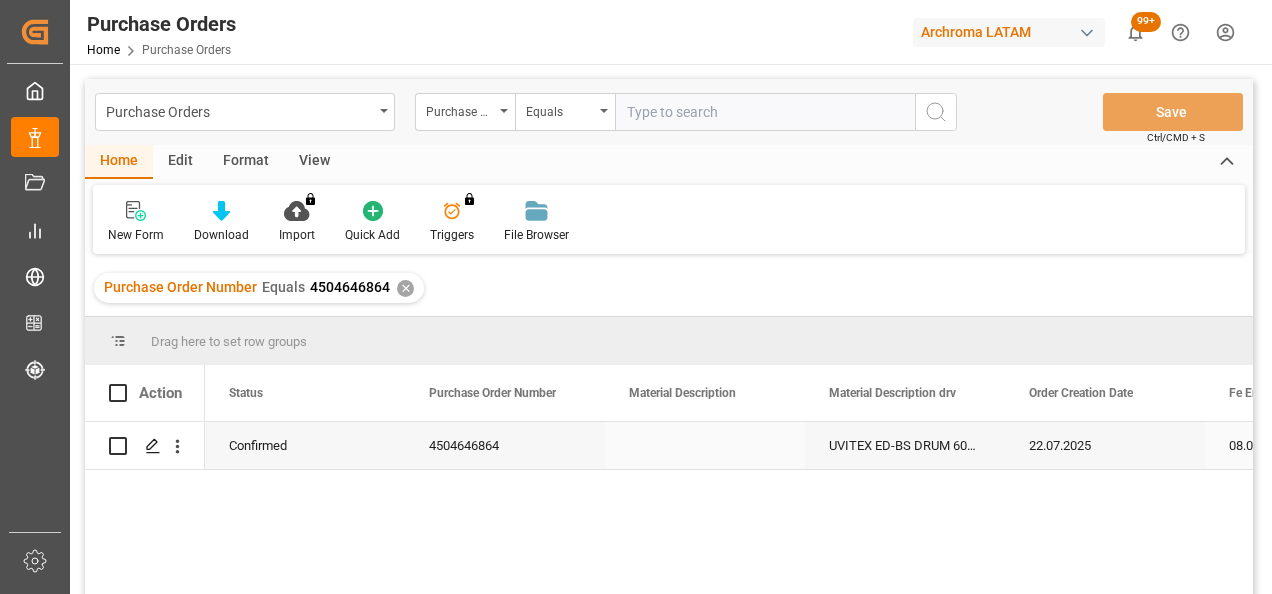 click at bounding box center (152, 446) 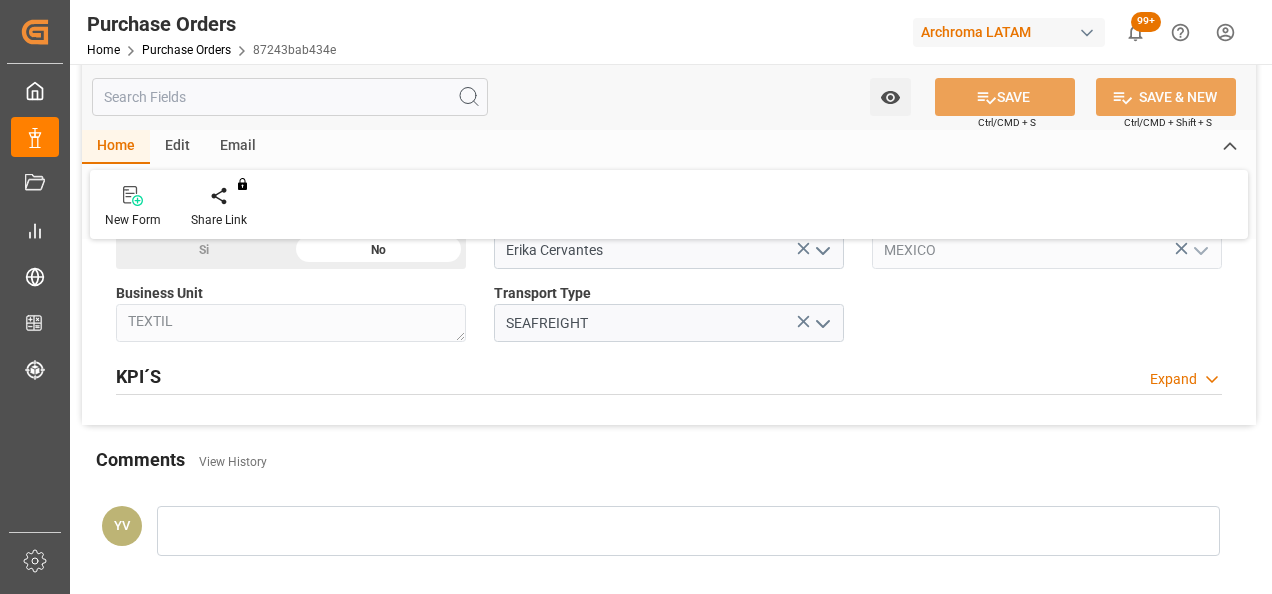 scroll, scrollTop: 1300, scrollLeft: 0, axis: vertical 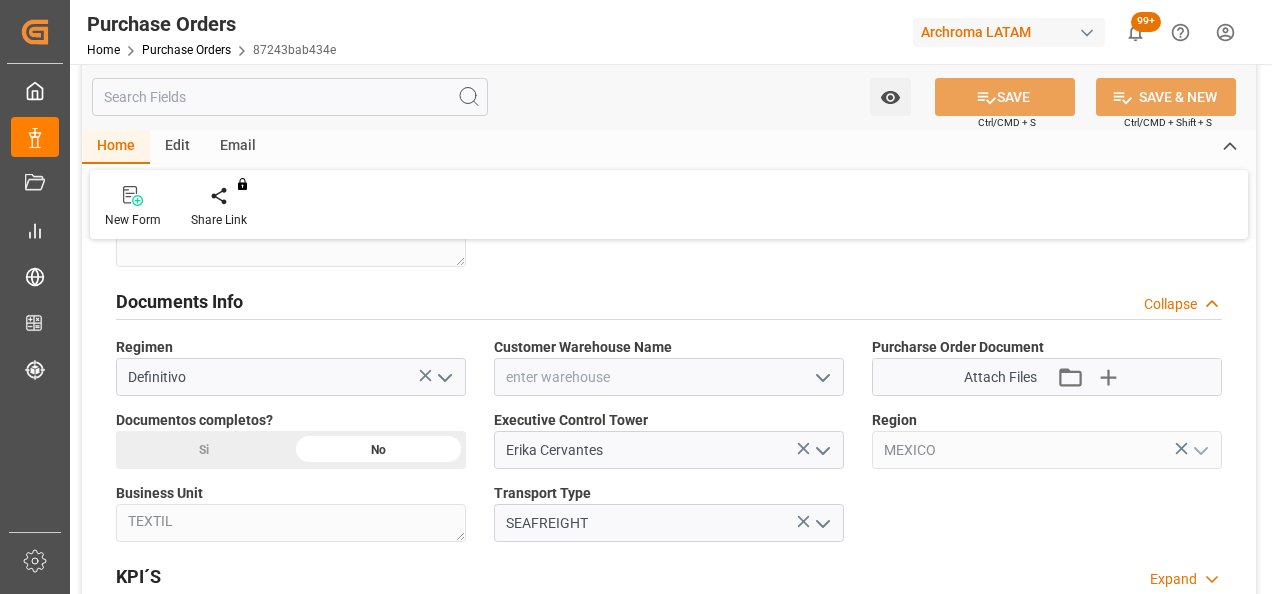 click 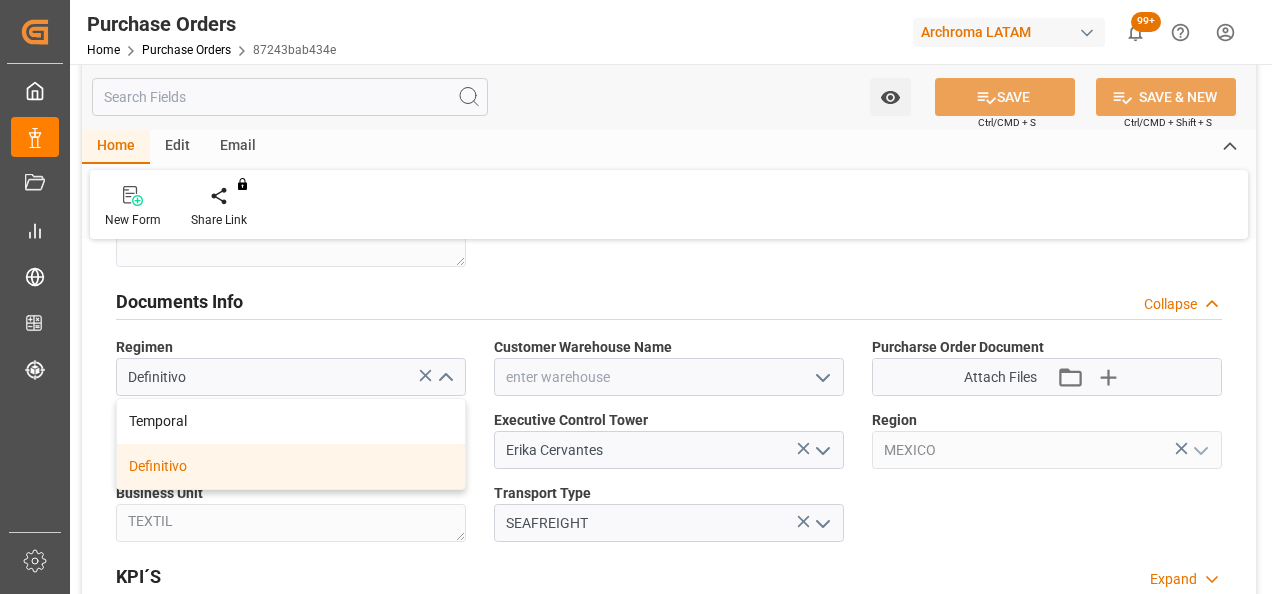 click on "Definitivo" at bounding box center (291, 466) 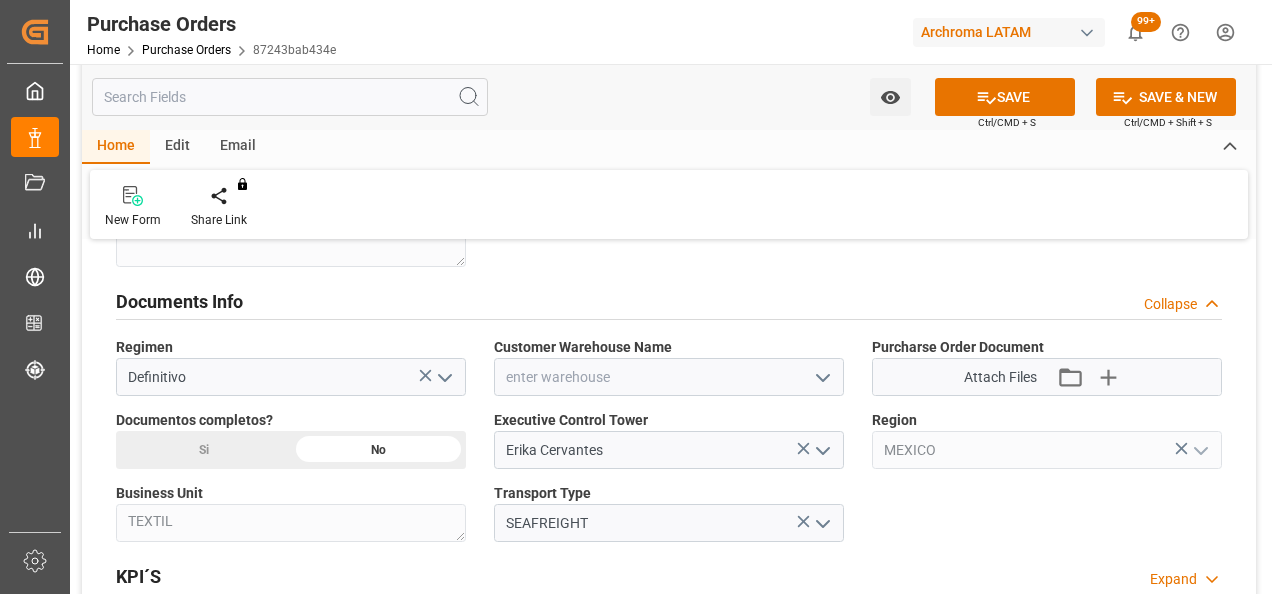 click 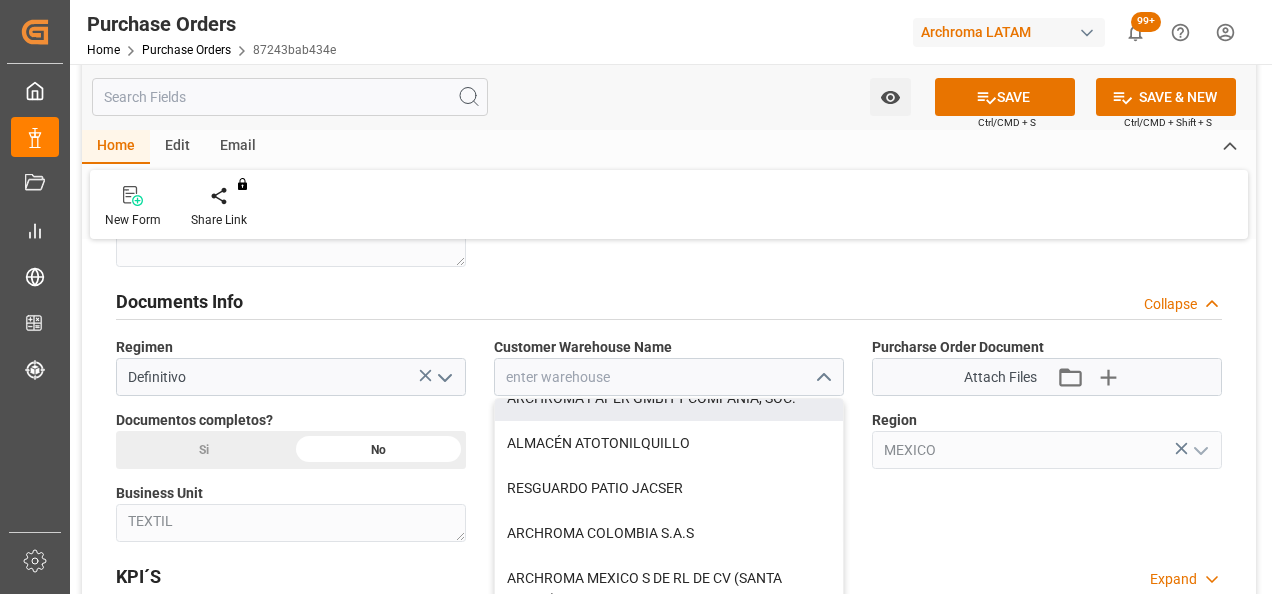 scroll, scrollTop: 100, scrollLeft: 0, axis: vertical 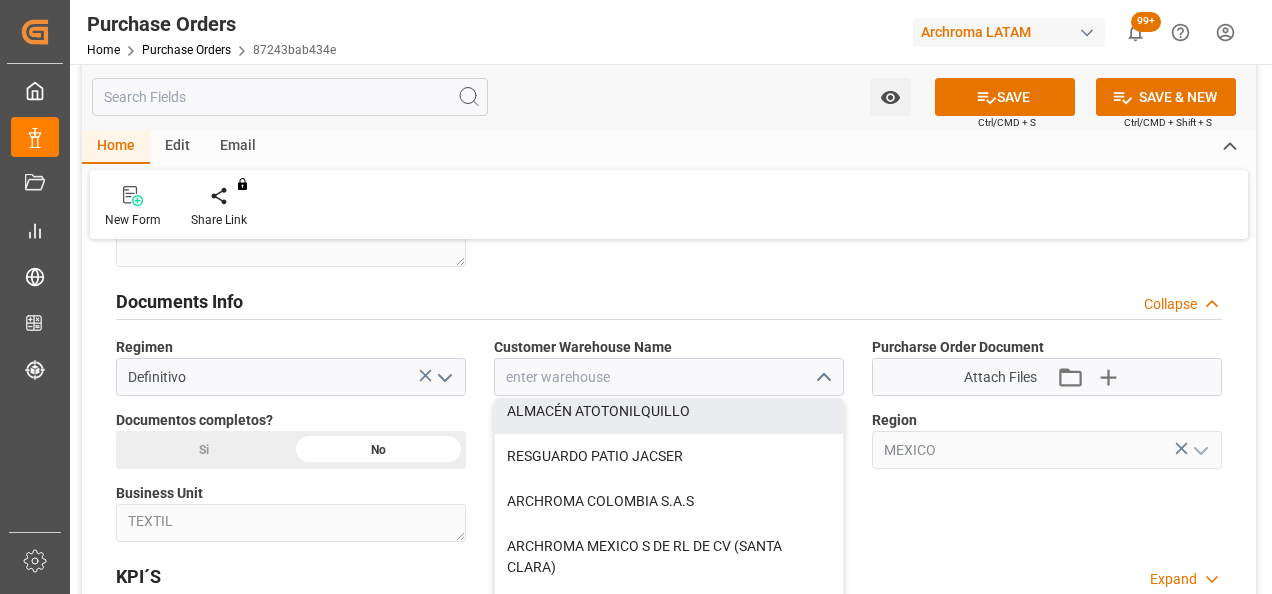 click on "ALMACÉN ATOTONILQUILLO" at bounding box center [669, 411] 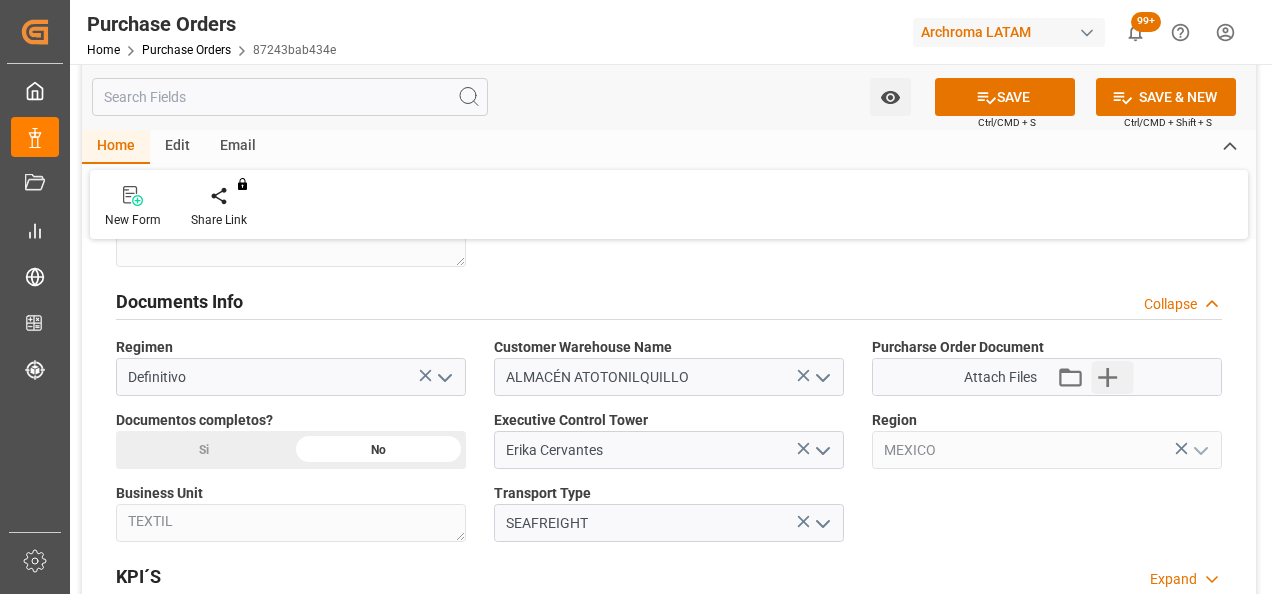 click 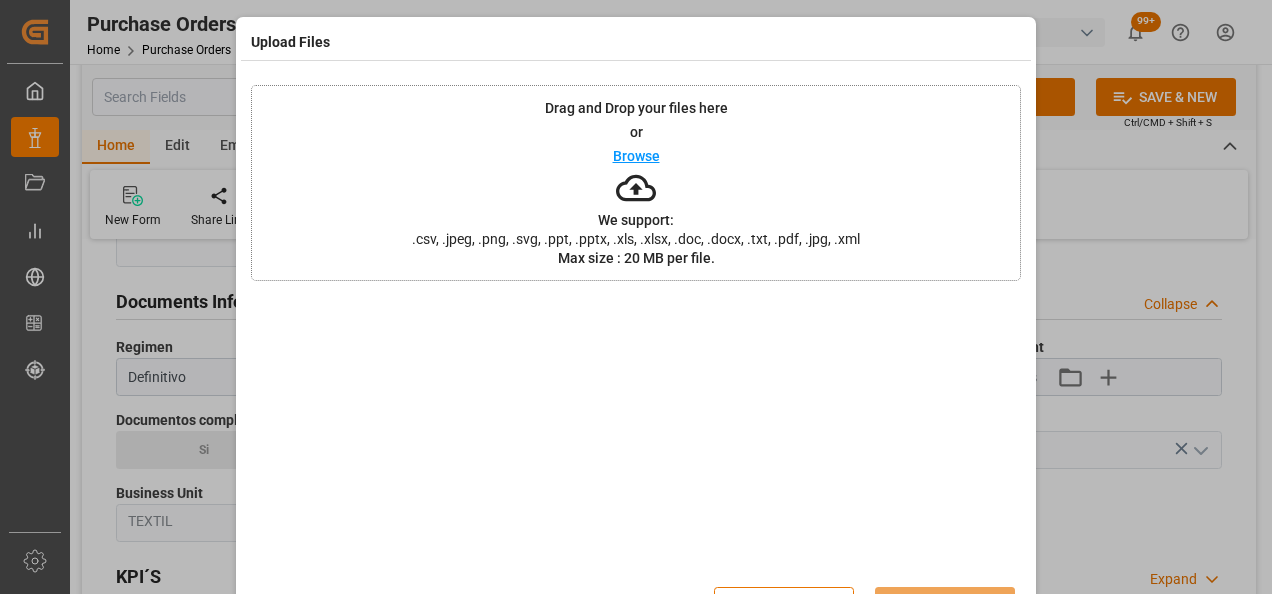 click on "Drag and Drop your files here or Browse We support: .csv, .jpeg, .png, .svg, .ppt, .pptx, .xls, .xlsx, .doc, .docx, .txt, .pdf, .jpg, .xml Max size : 20 MB per file." at bounding box center (636, 183) 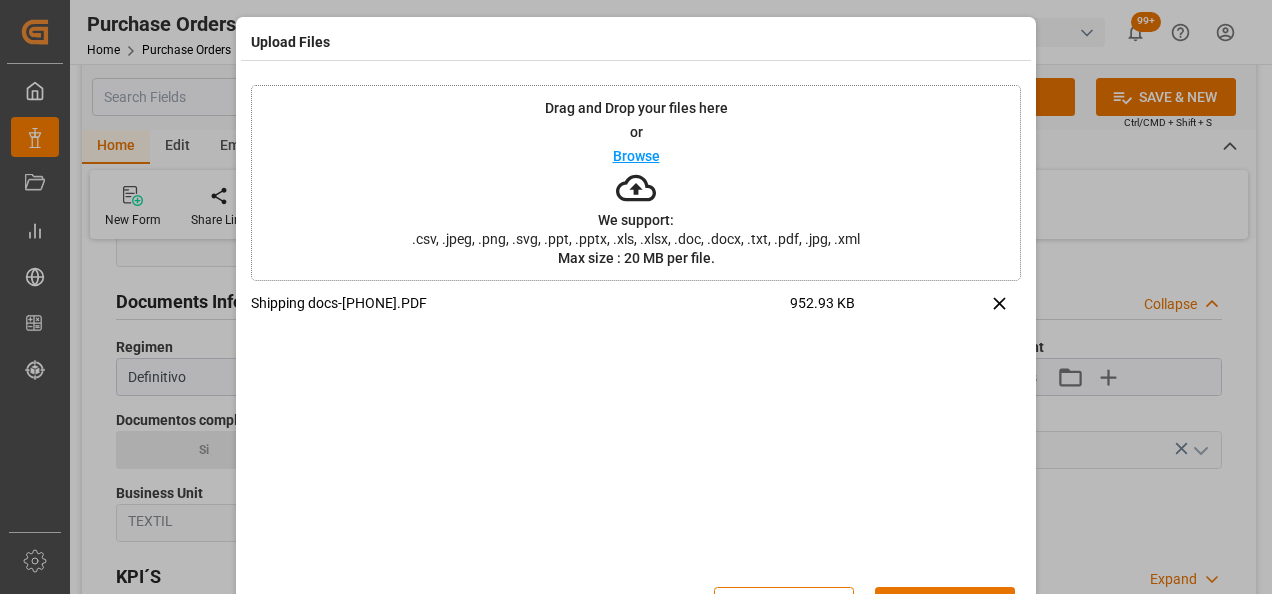 click on "Upload" at bounding box center [945, 606] 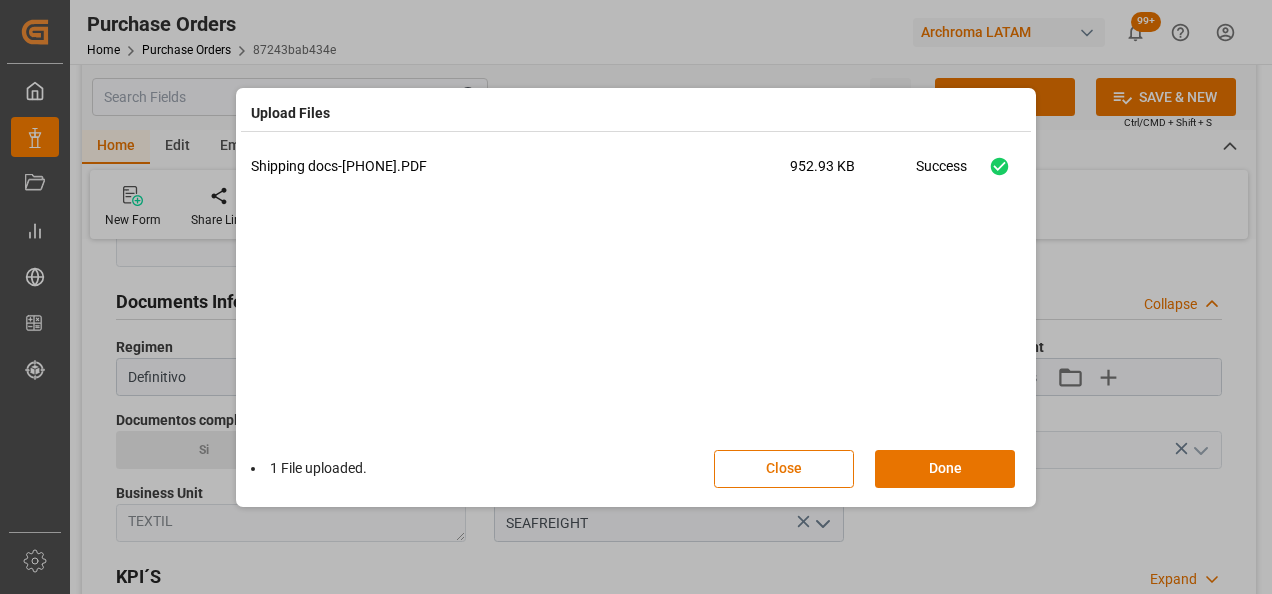 click on "Done" at bounding box center (945, 469) 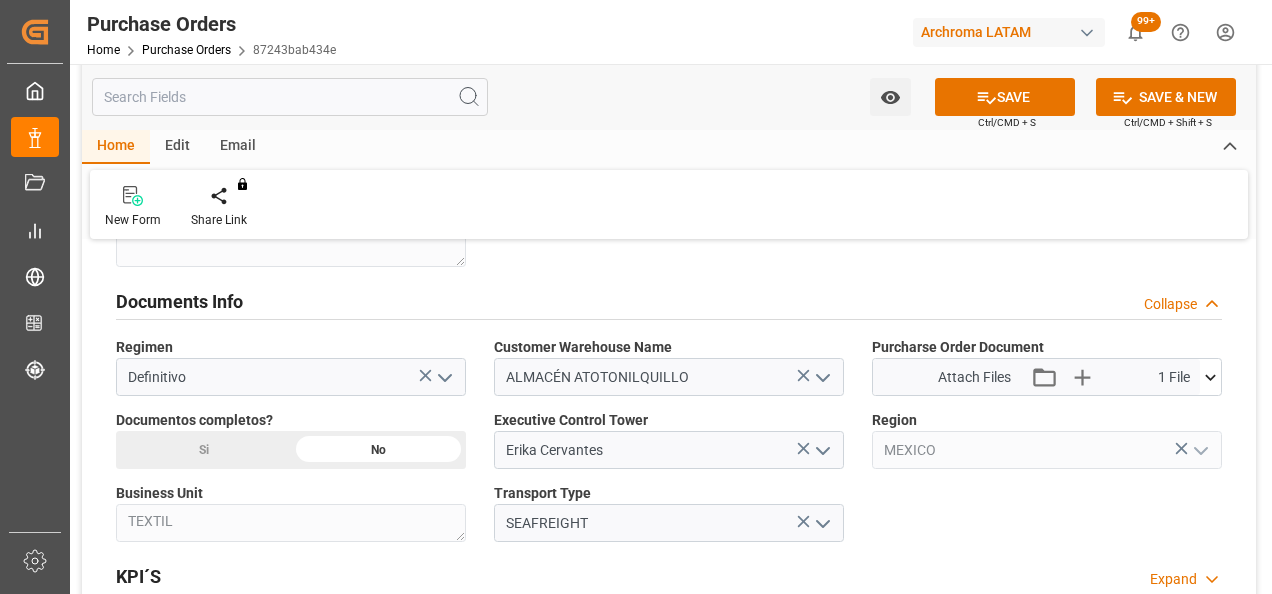 click on "Si" at bounding box center (203, -240) 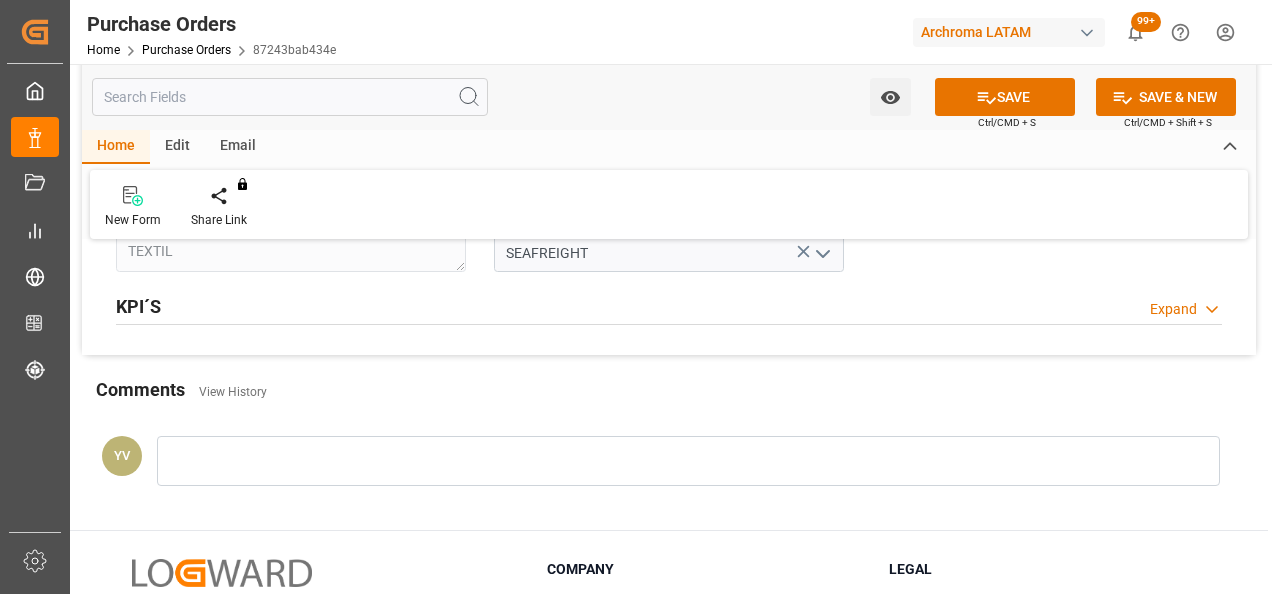 scroll, scrollTop: 1600, scrollLeft: 0, axis: vertical 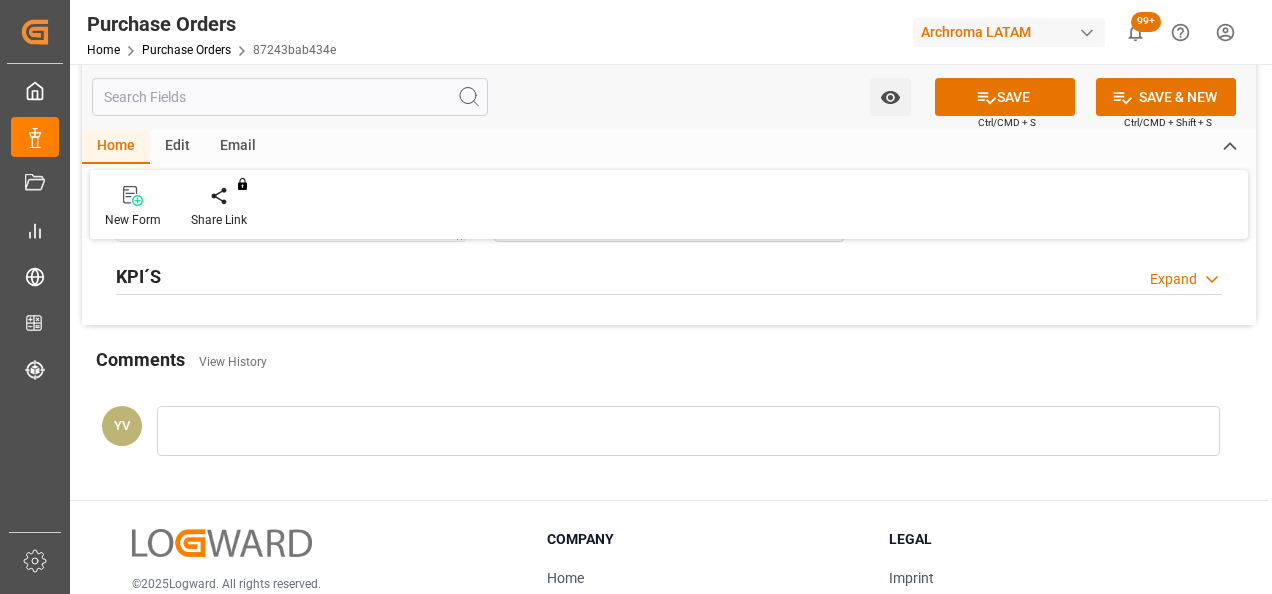 click at bounding box center [688, 431] 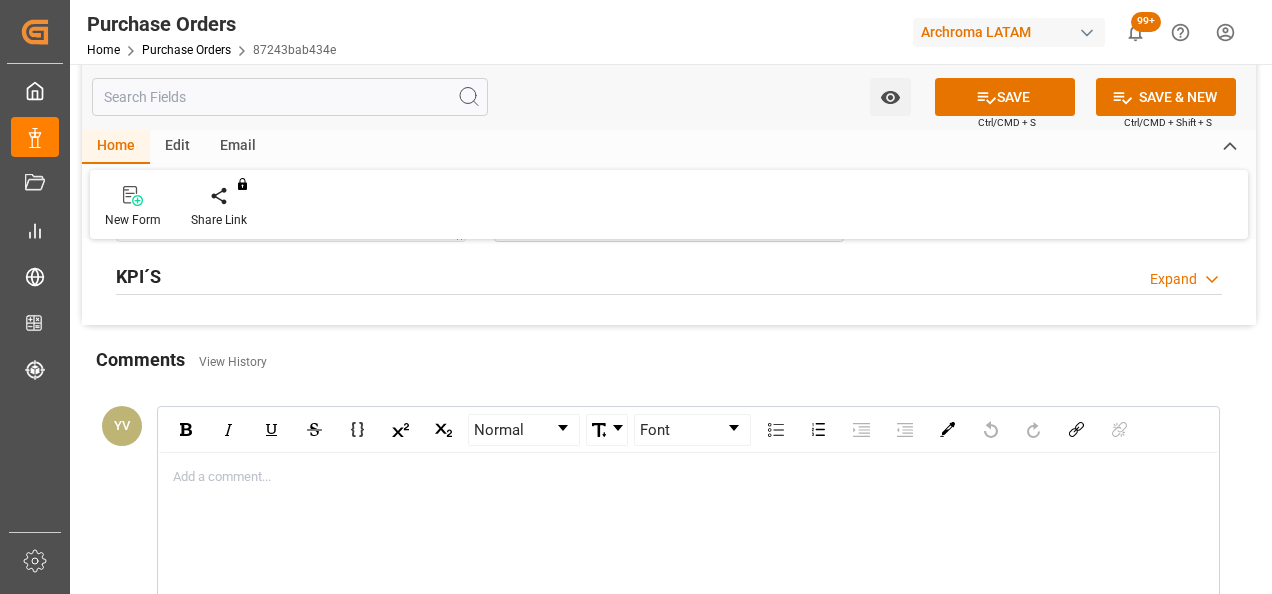 type 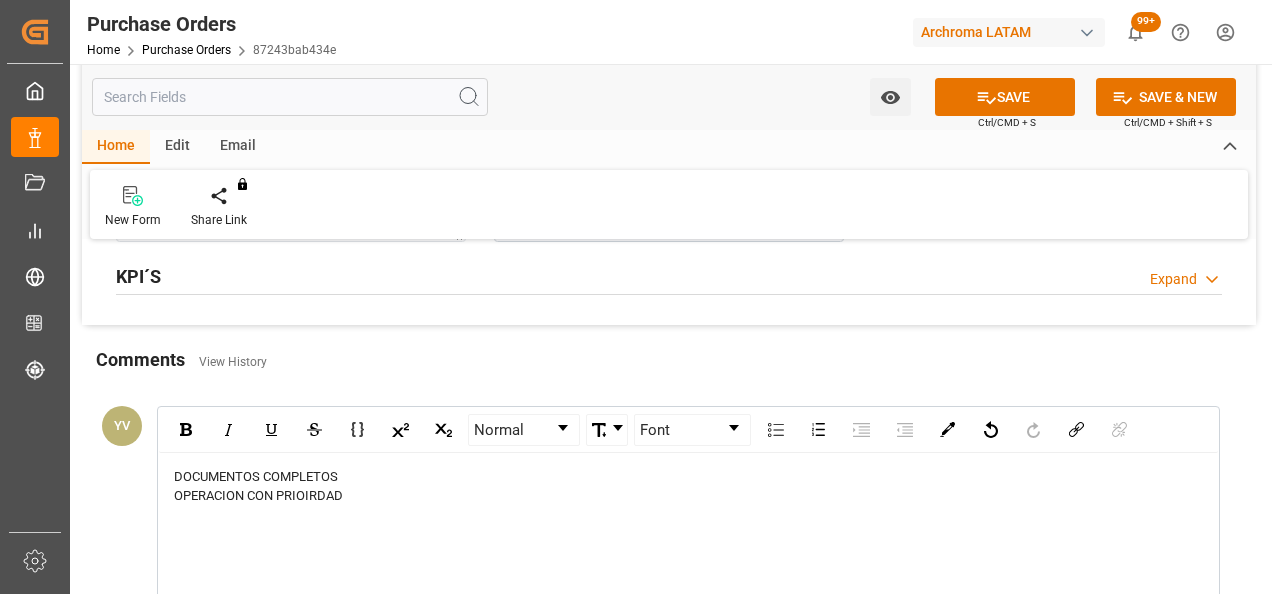 scroll, scrollTop: 1800, scrollLeft: 0, axis: vertical 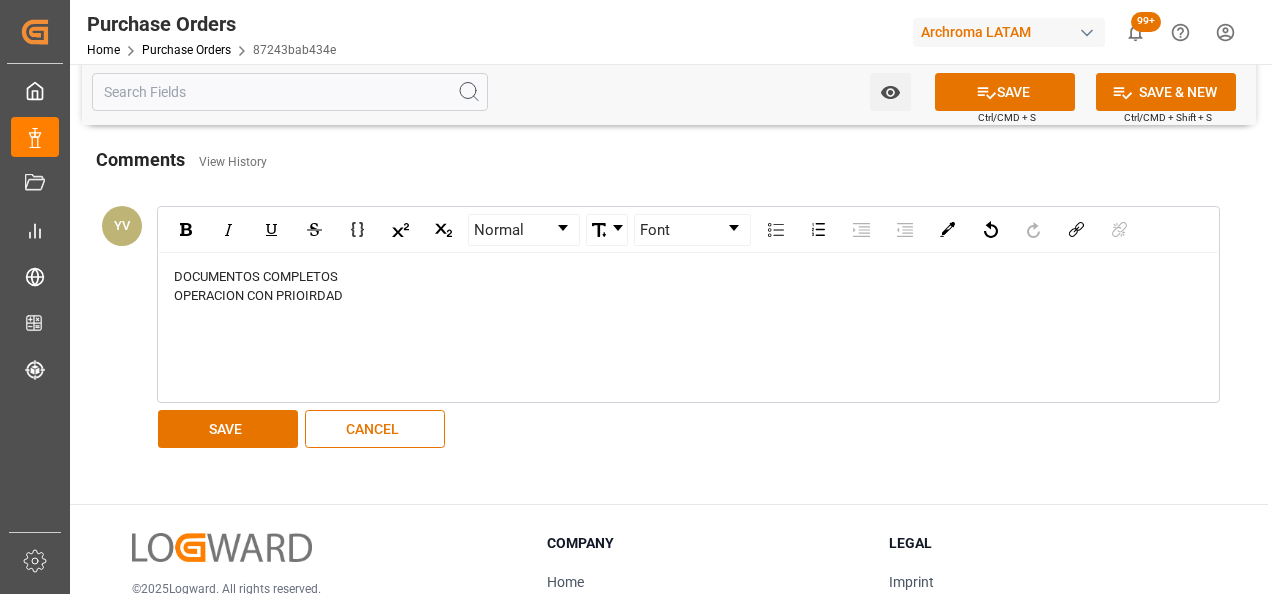 click on "SAVE" at bounding box center (228, 429) 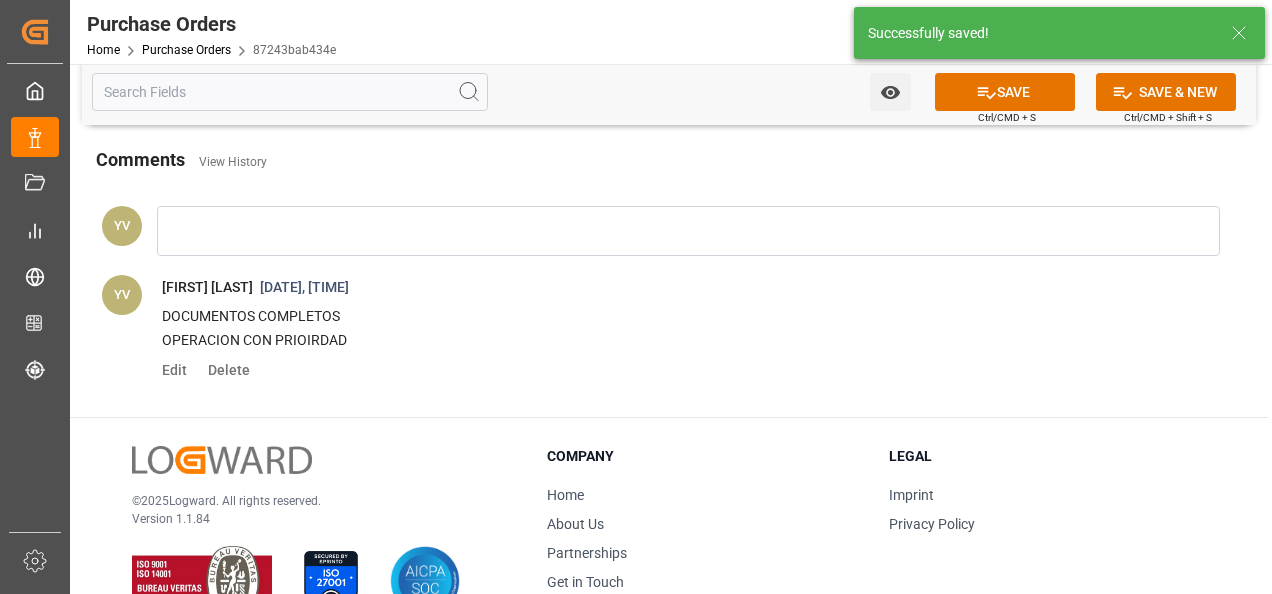 click on "Watch Option" at bounding box center [890, 92] 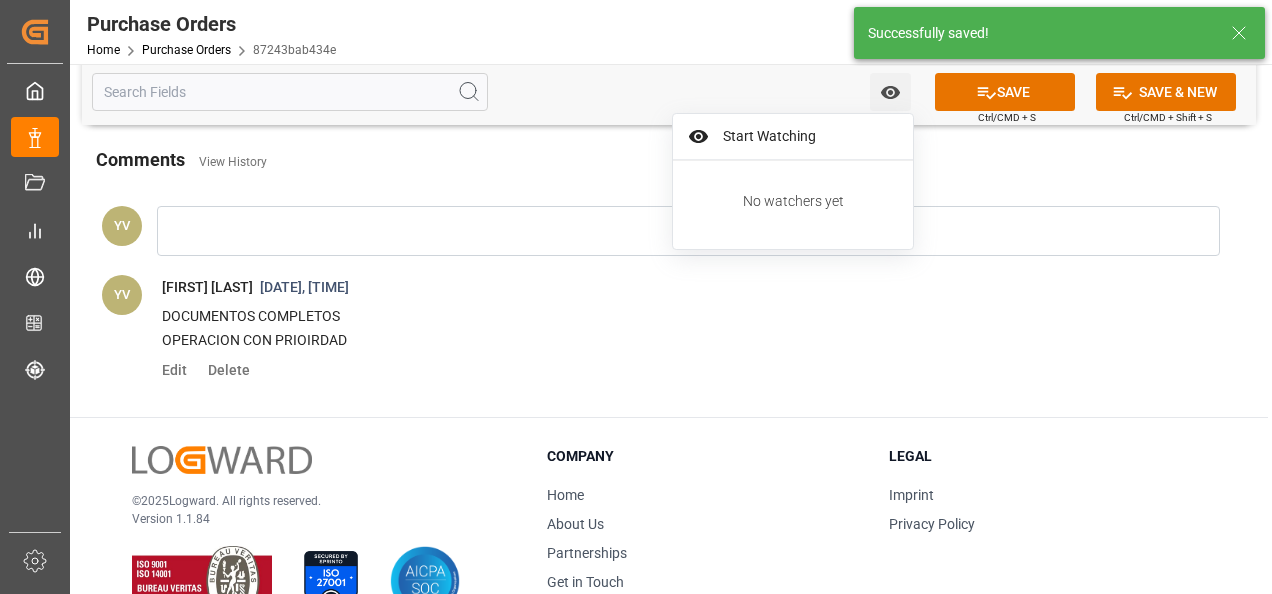 click on "Start Watching" at bounding box center [807, 136] 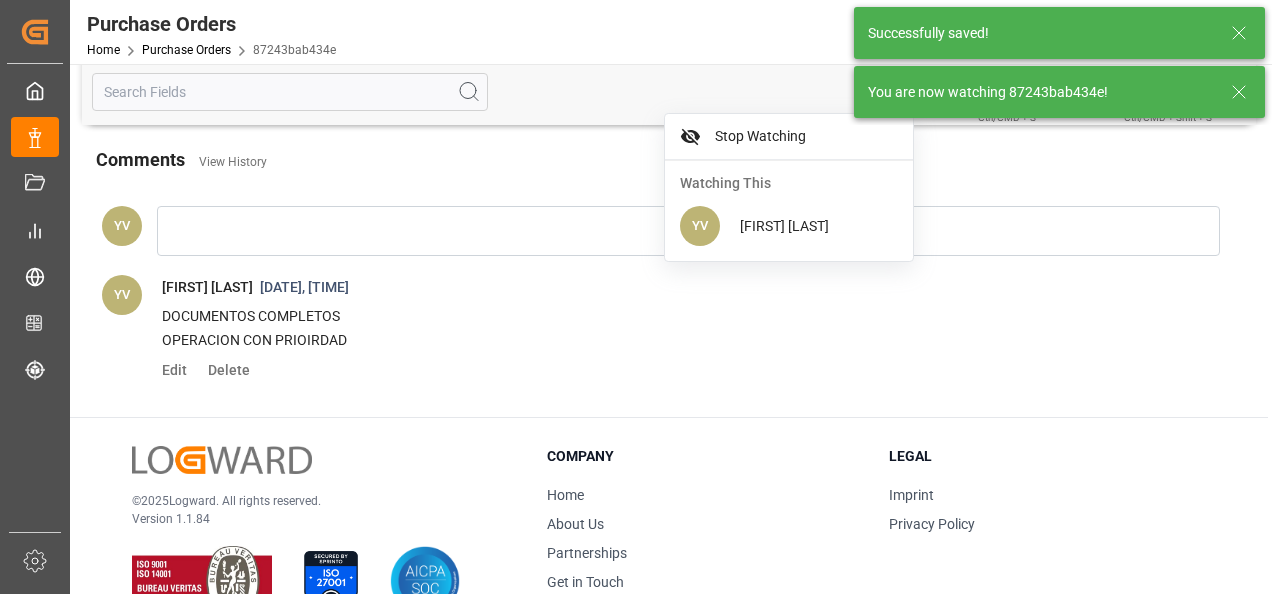 click 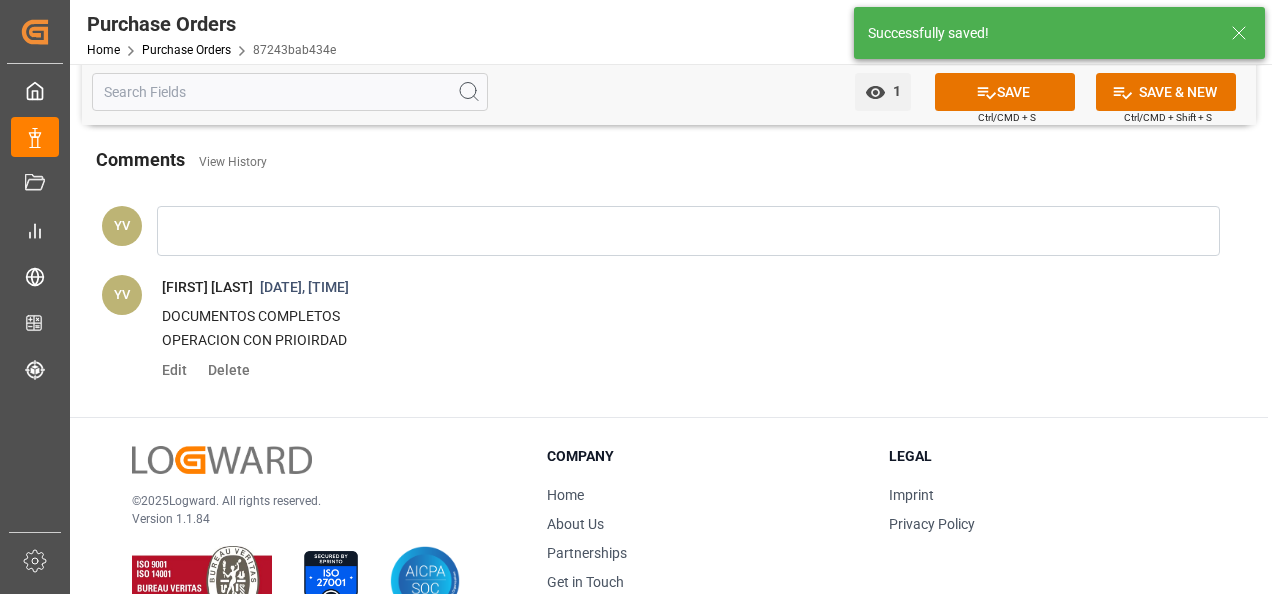 click on "SAVE" at bounding box center [1005, 92] 